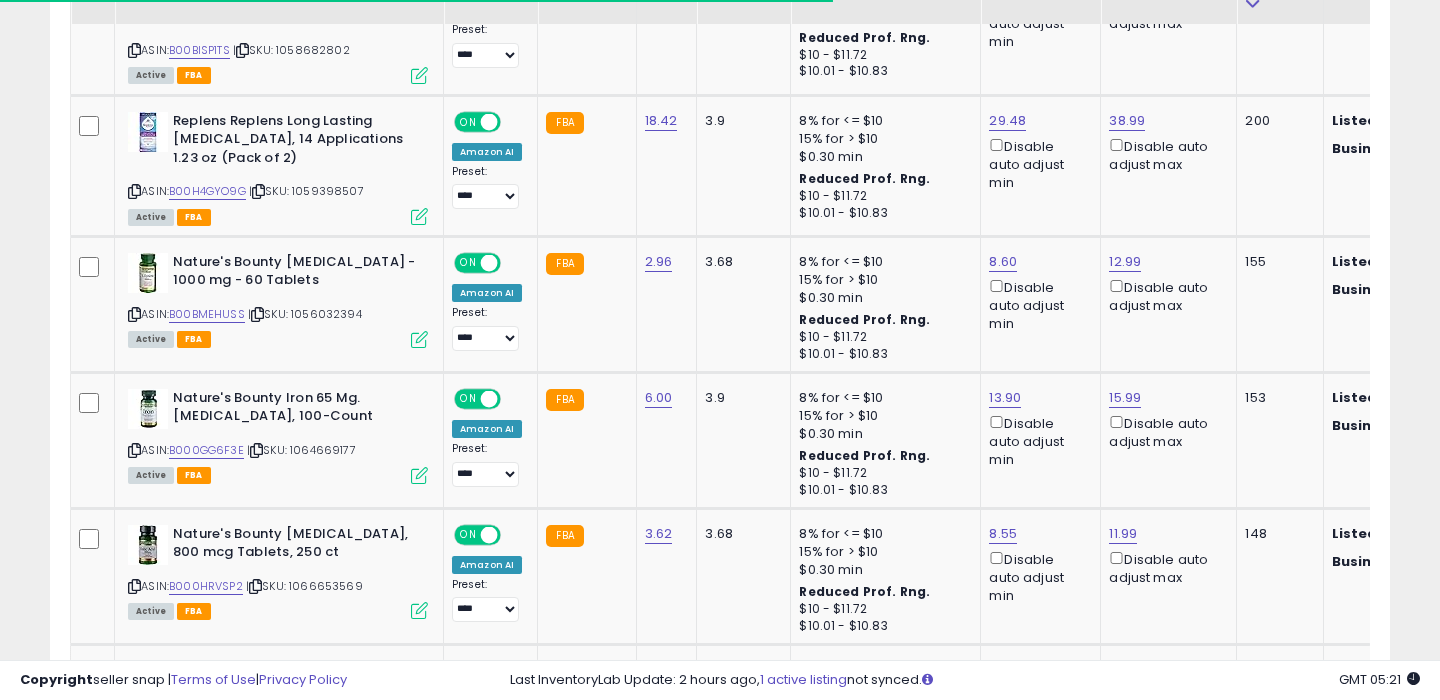 scroll, scrollTop: 1285, scrollLeft: 0, axis: vertical 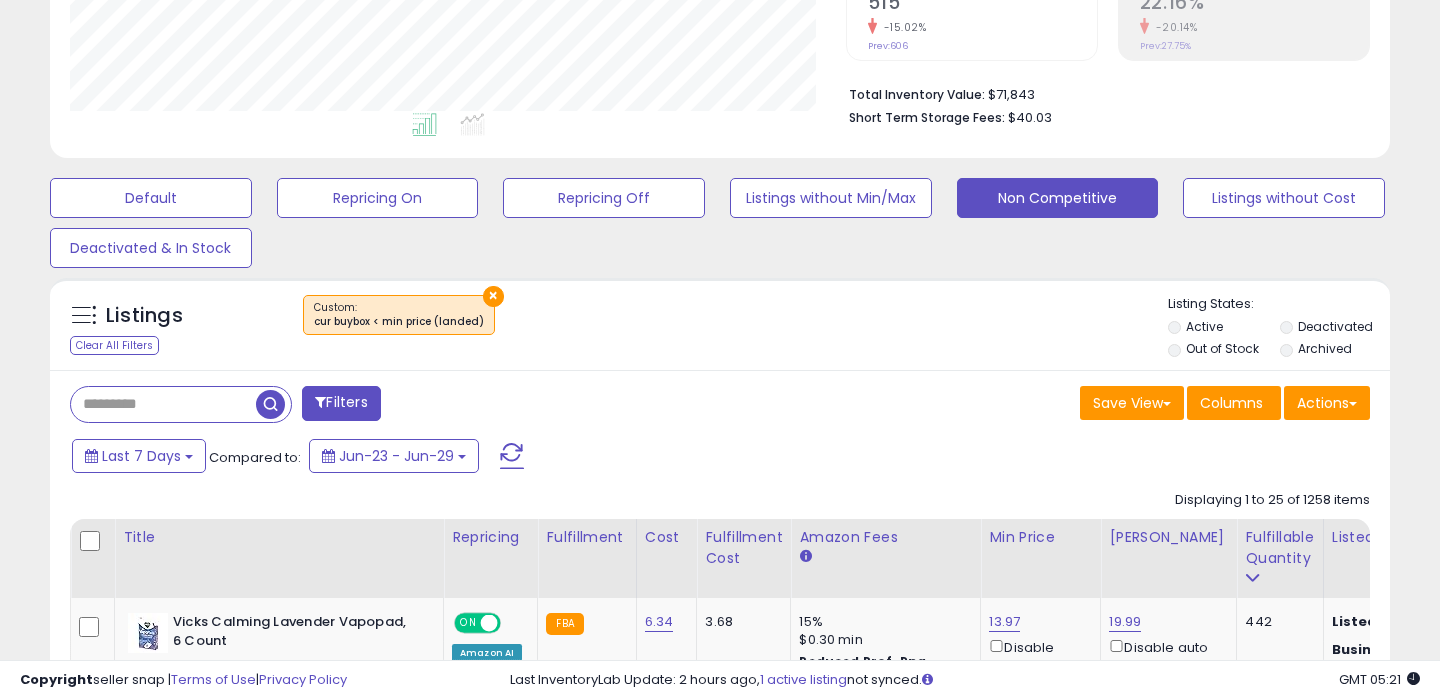 click at bounding box center (163, 404) 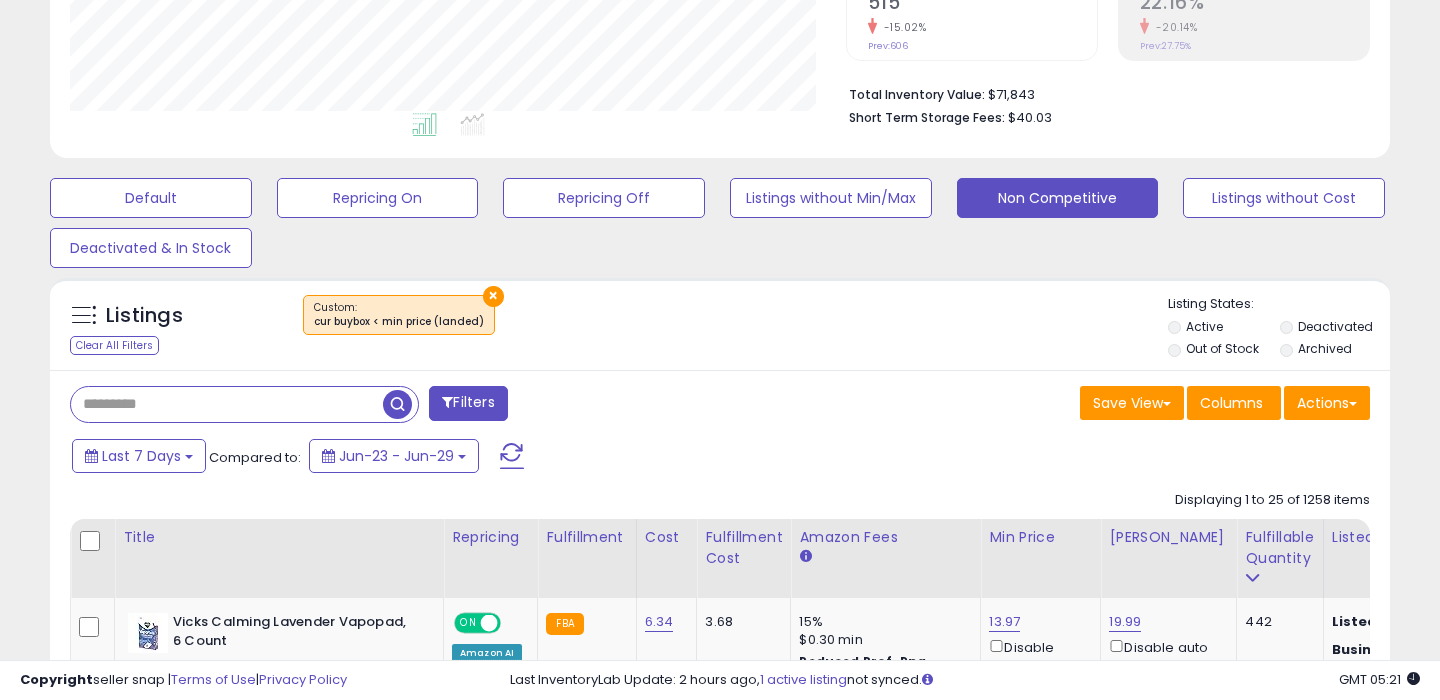 paste on "**********" 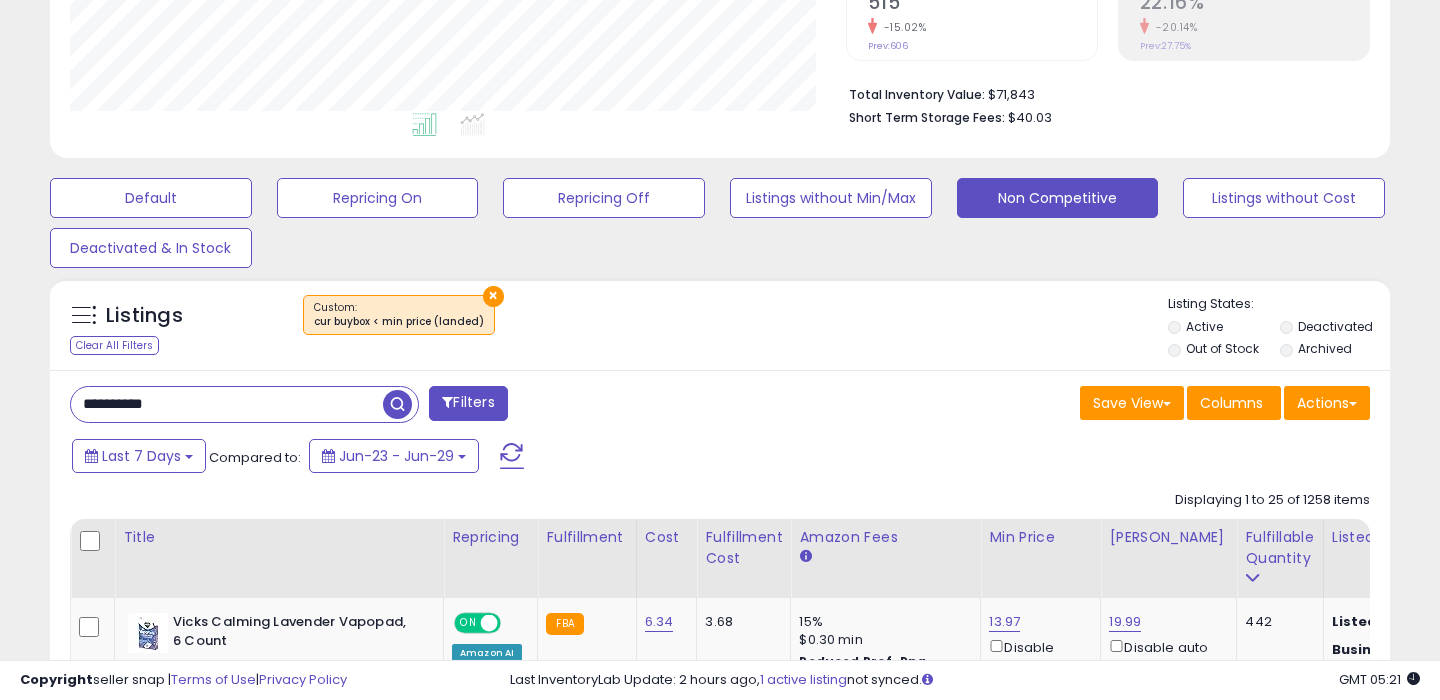 type on "**********" 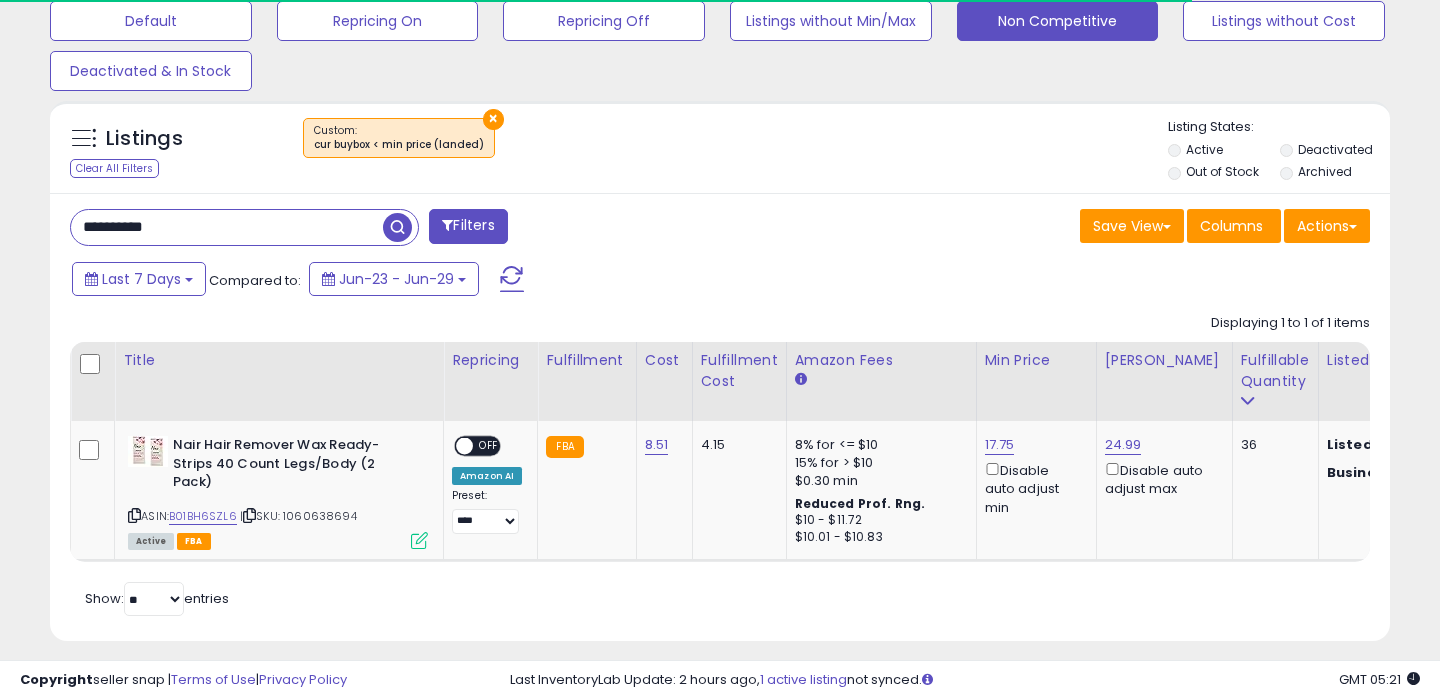 scroll, scrollTop: 640, scrollLeft: 0, axis: vertical 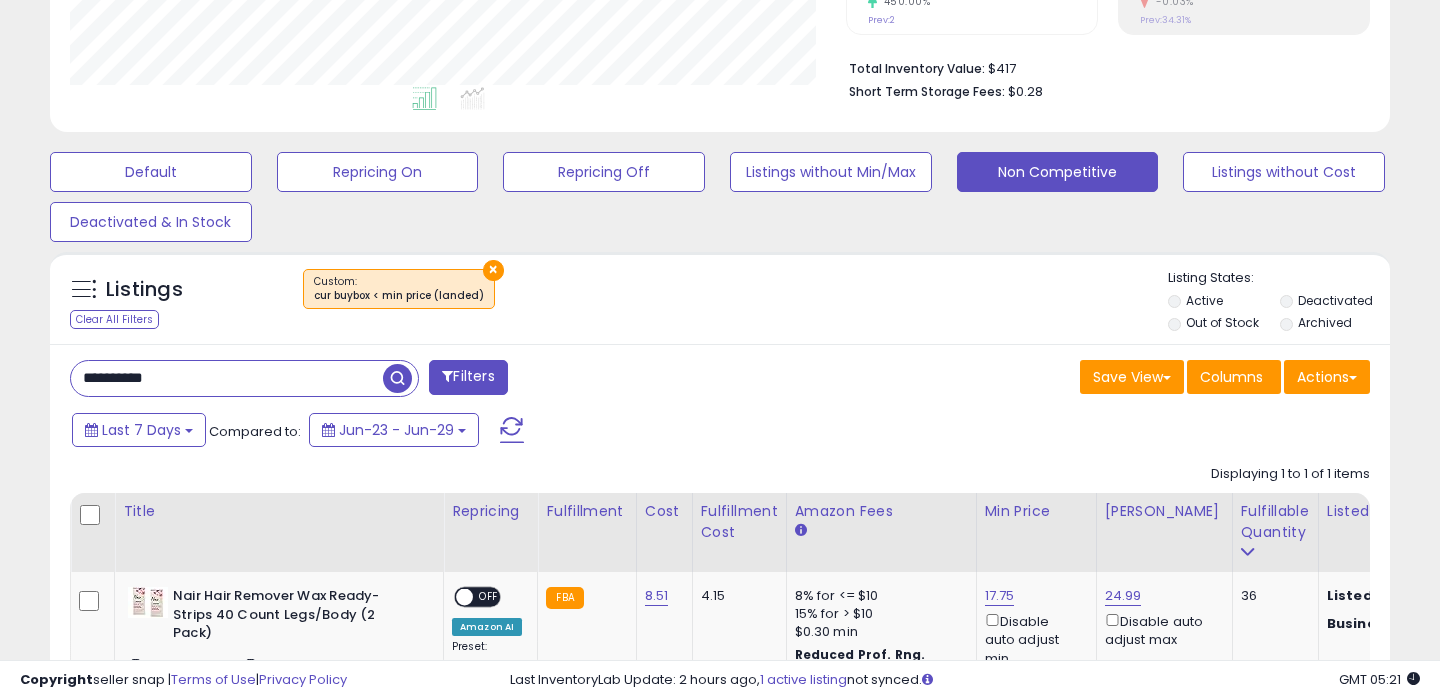click on "×" at bounding box center (493, 270) 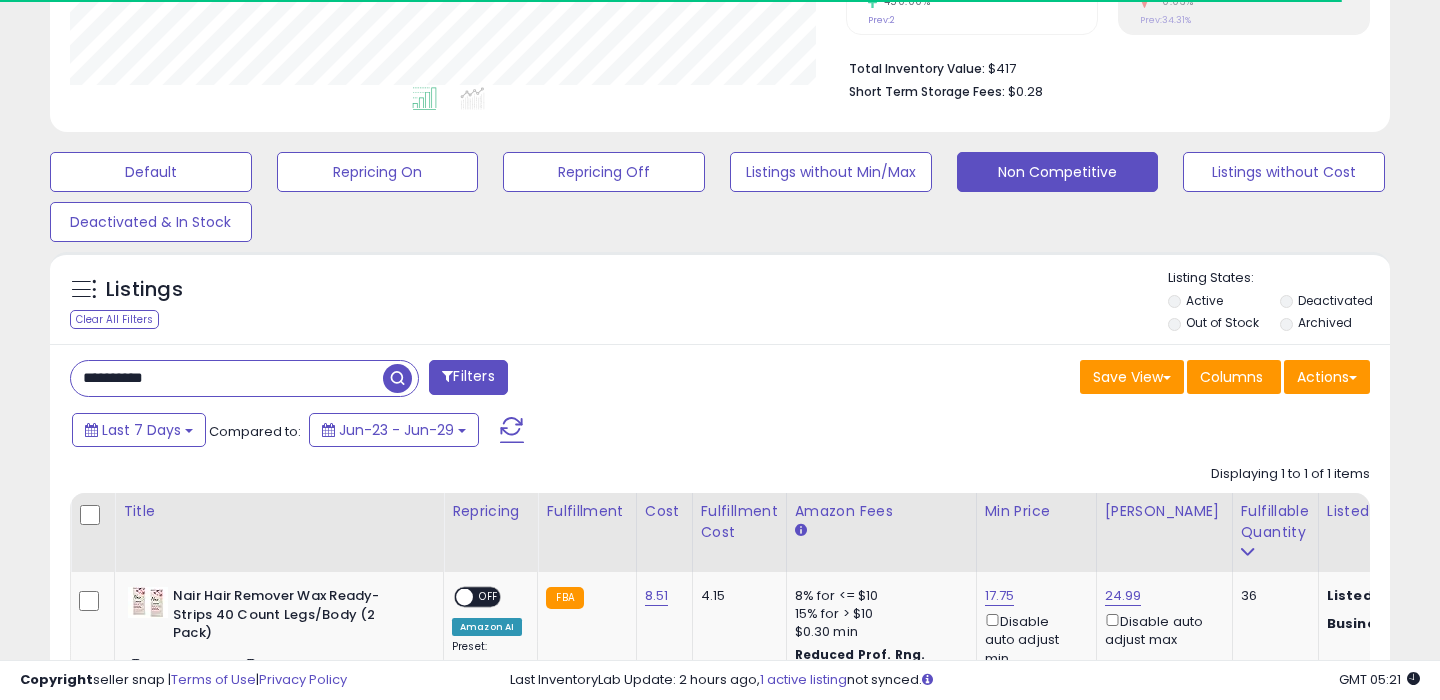 scroll, scrollTop: 640, scrollLeft: 0, axis: vertical 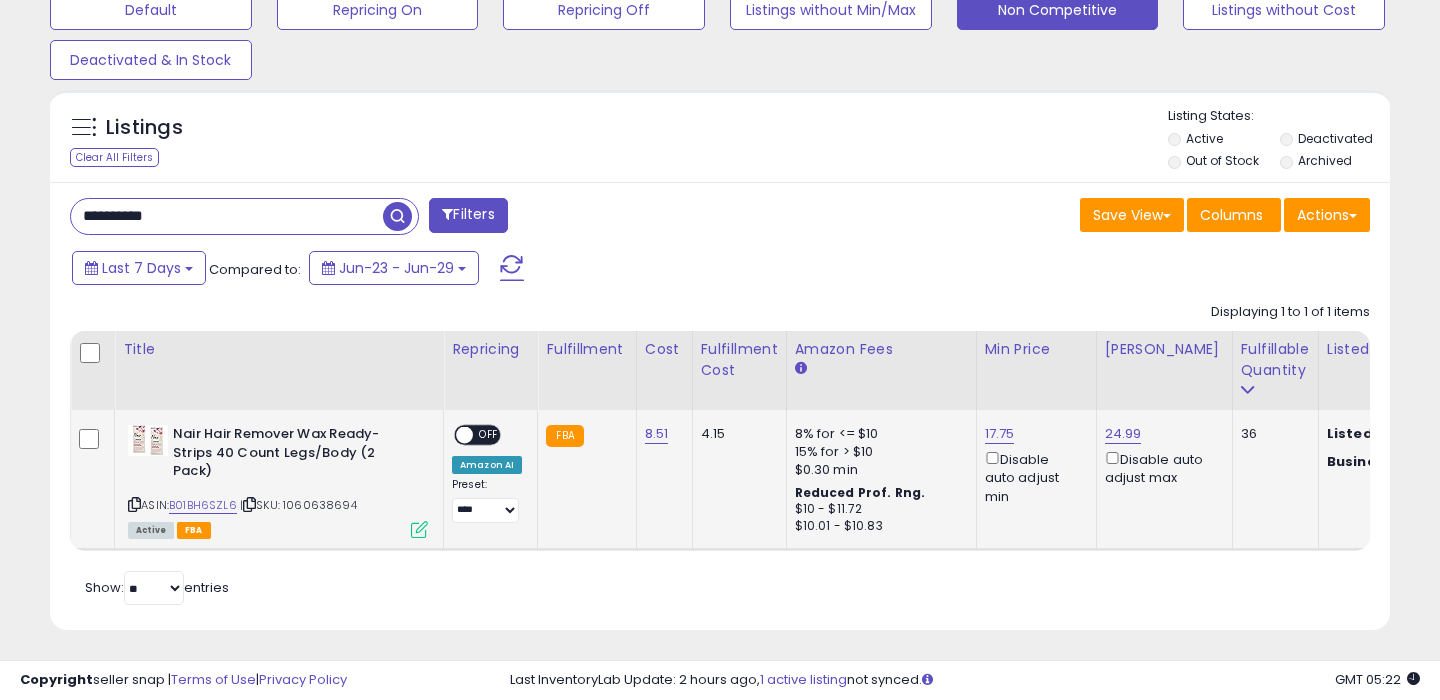click on "OFF" at bounding box center (489, 435) 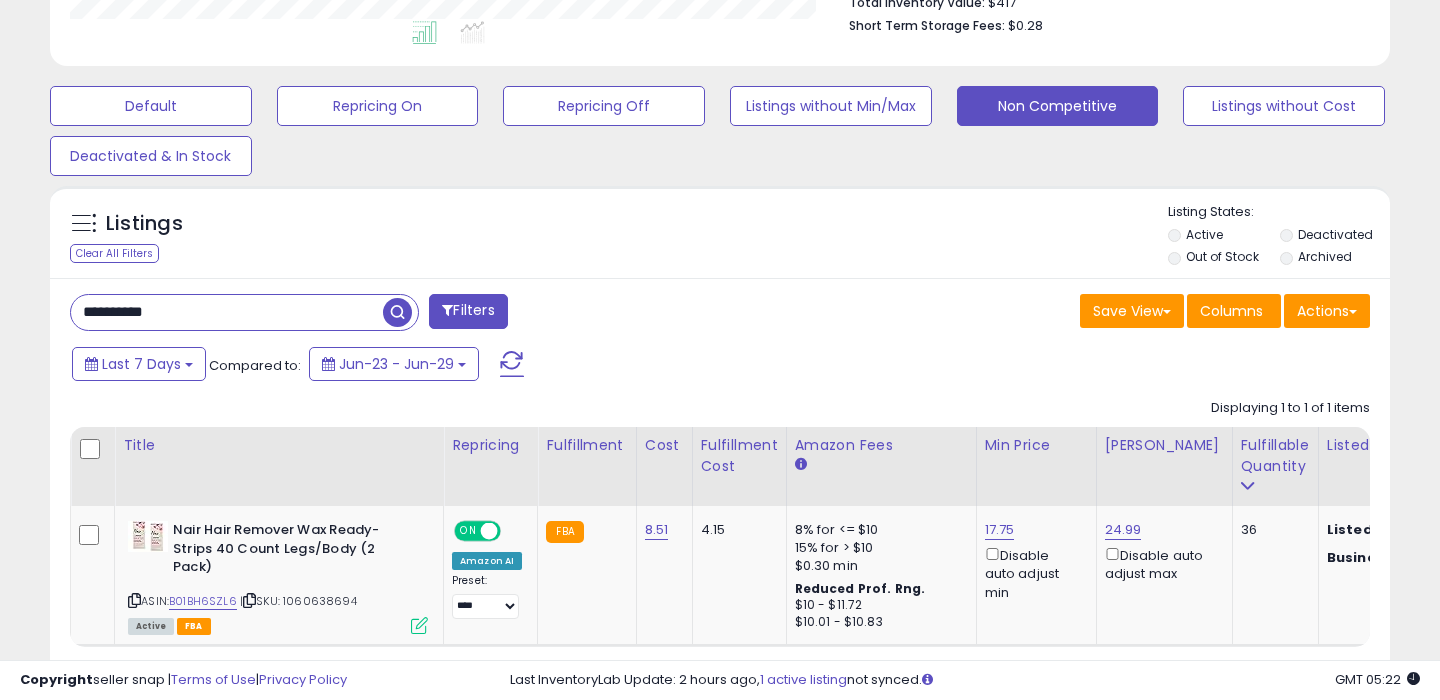 scroll, scrollTop: 542, scrollLeft: 0, axis: vertical 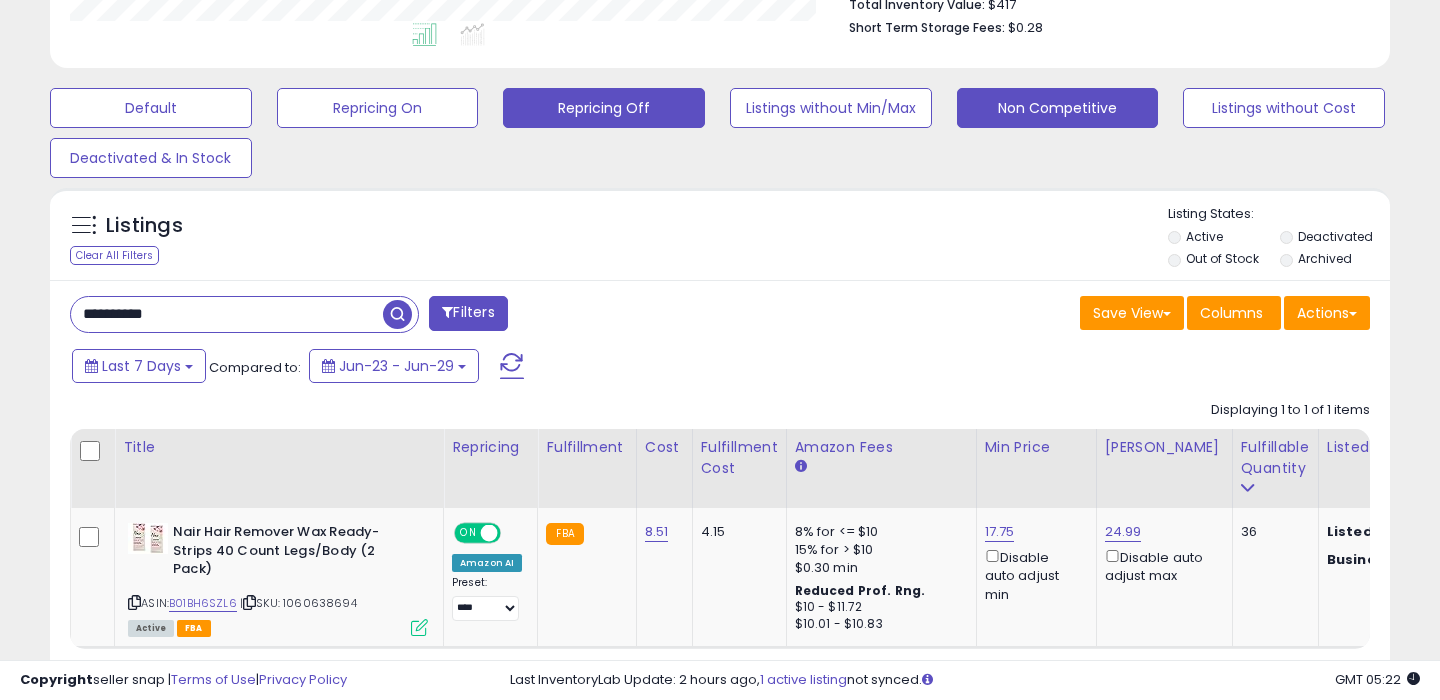 click on "Repricing Off" at bounding box center (151, 108) 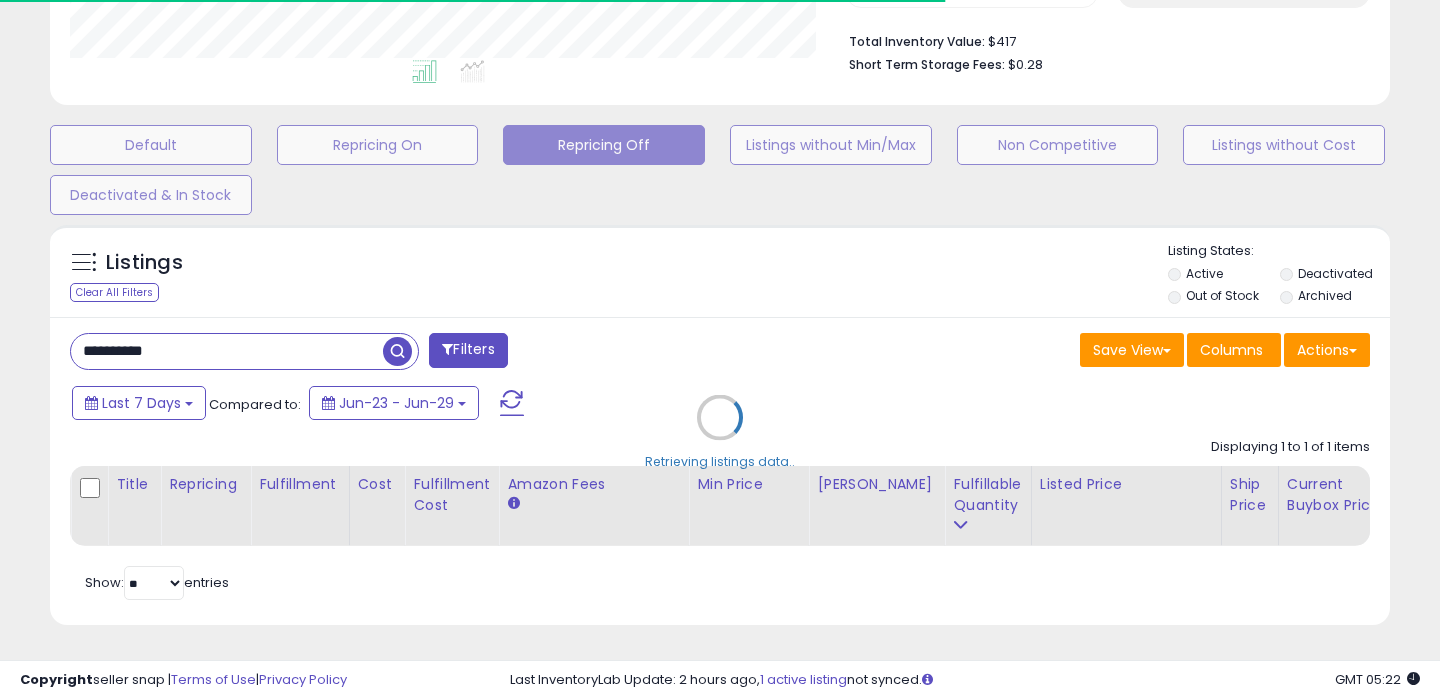 type 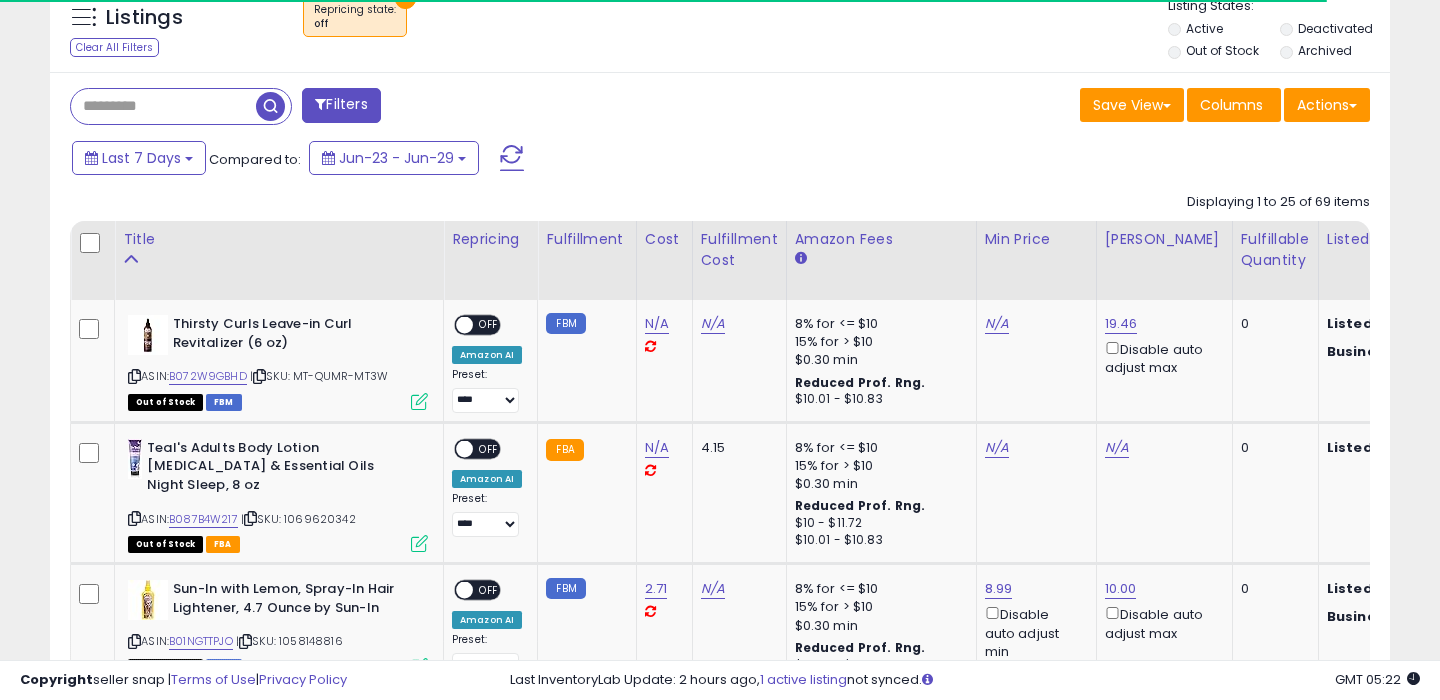 scroll, scrollTop: 753, scrollLeft: 0, axis: vertical 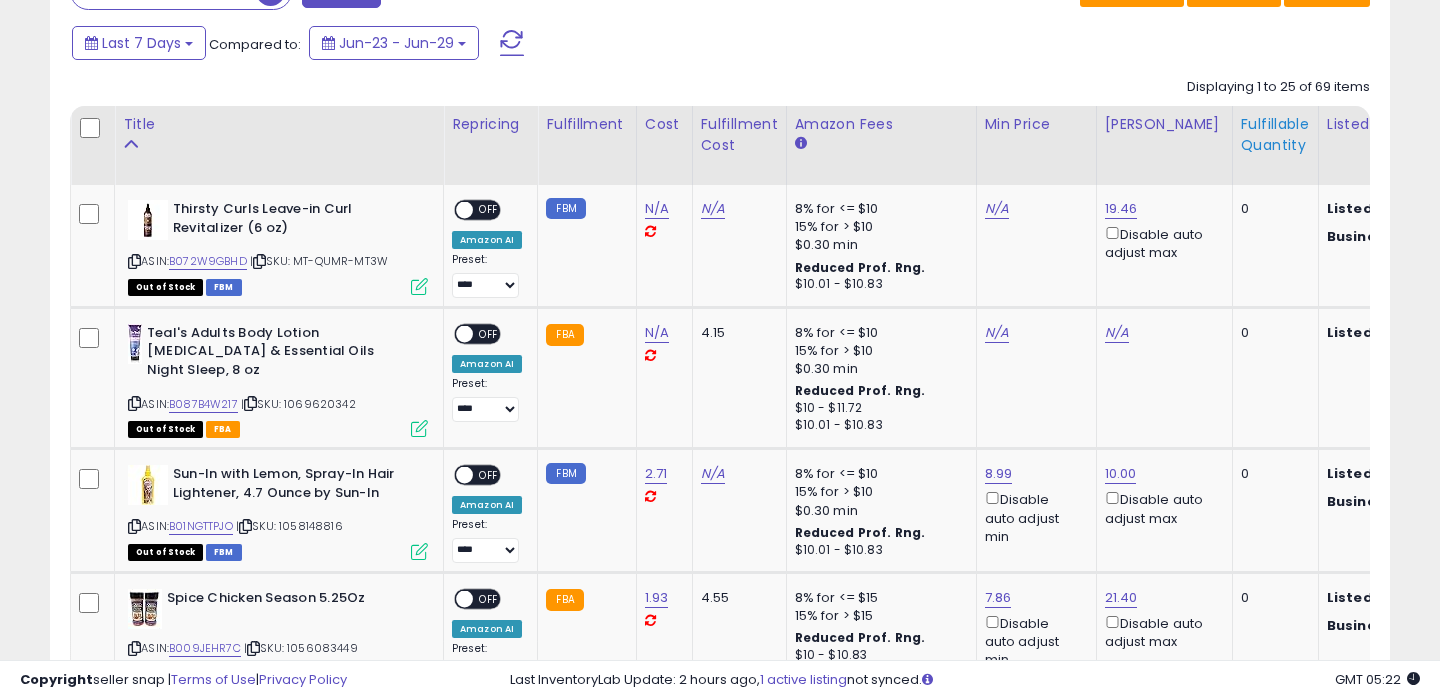 click on "Fulfillable Quantity" at bounding box center (1275, 135) 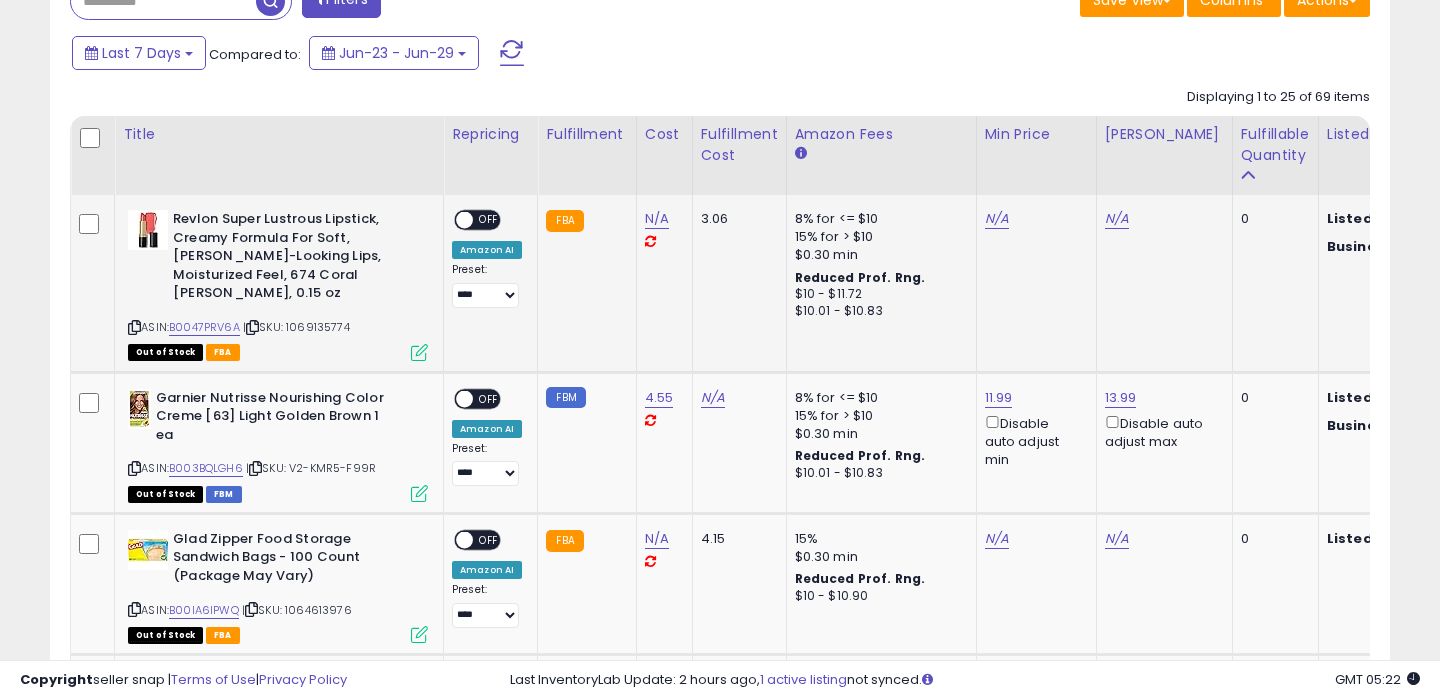scroll, scrollTop: 842, scrollLeft: 0, axis: vertical 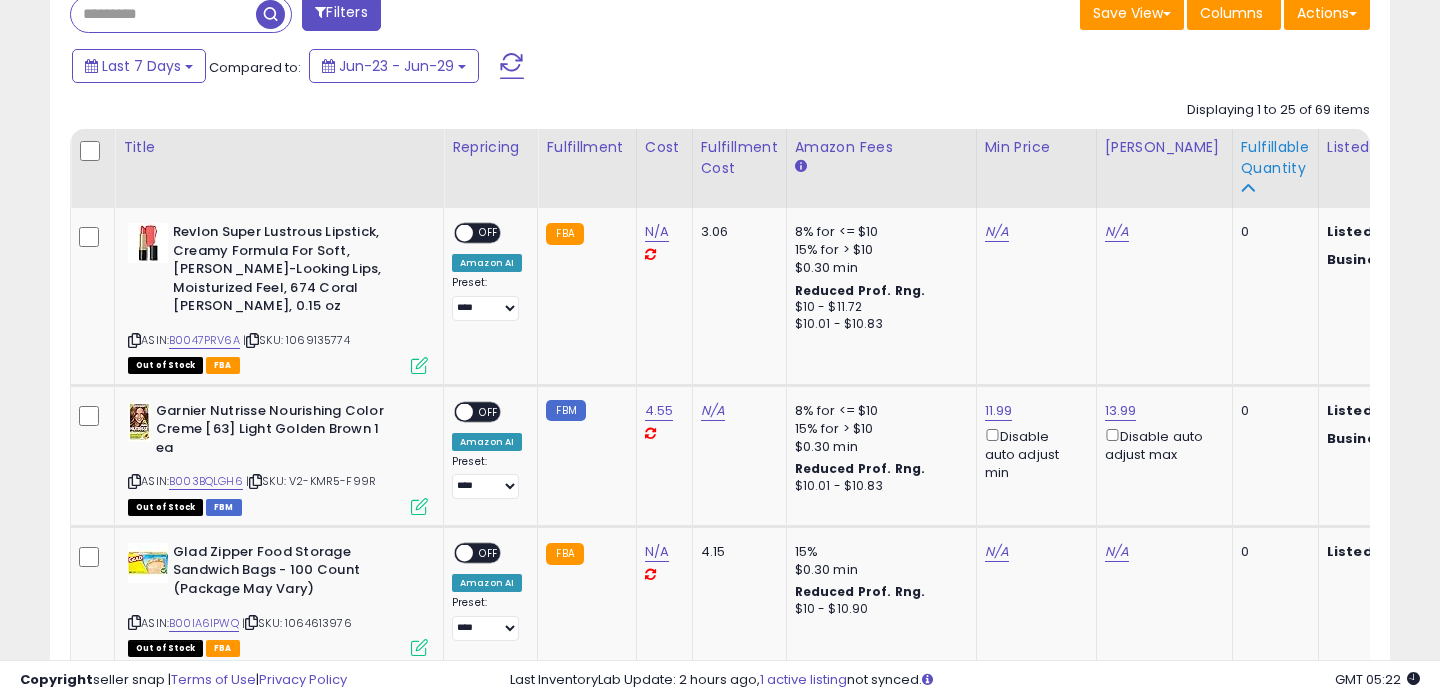 click at bounding box center (1248, 188) 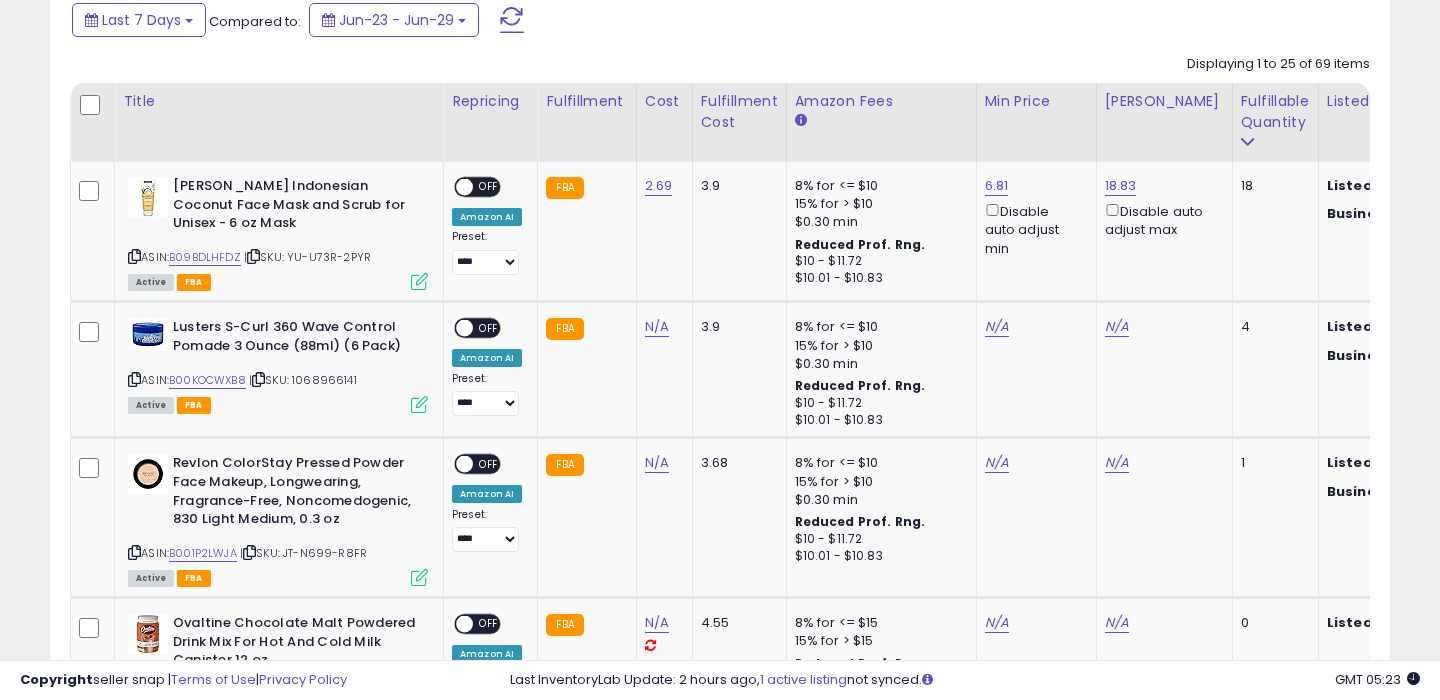 scroll, scrollTop: 889, scrollLeft: 0, axis: vertical 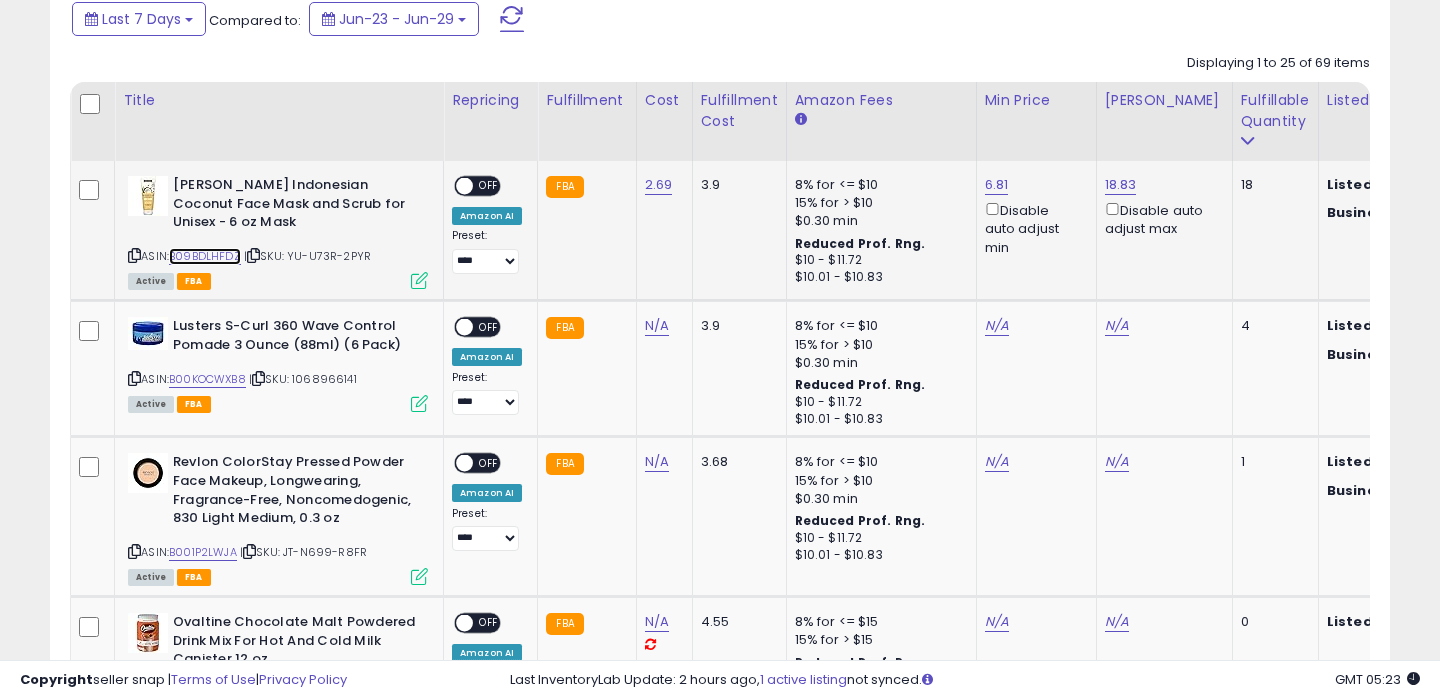 click on "B09BDLHFDZ" at bounding box center (205, 256) 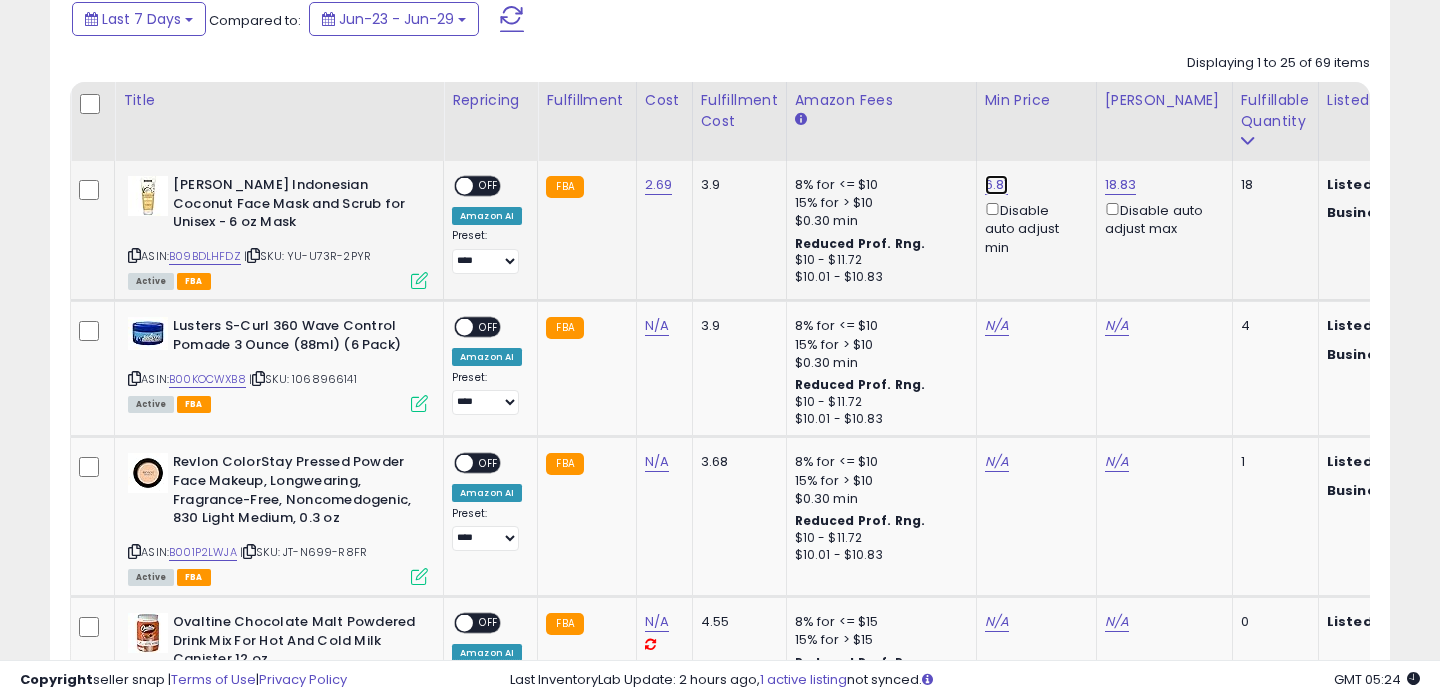 click on "6.81" at bounding box center (997, 185) 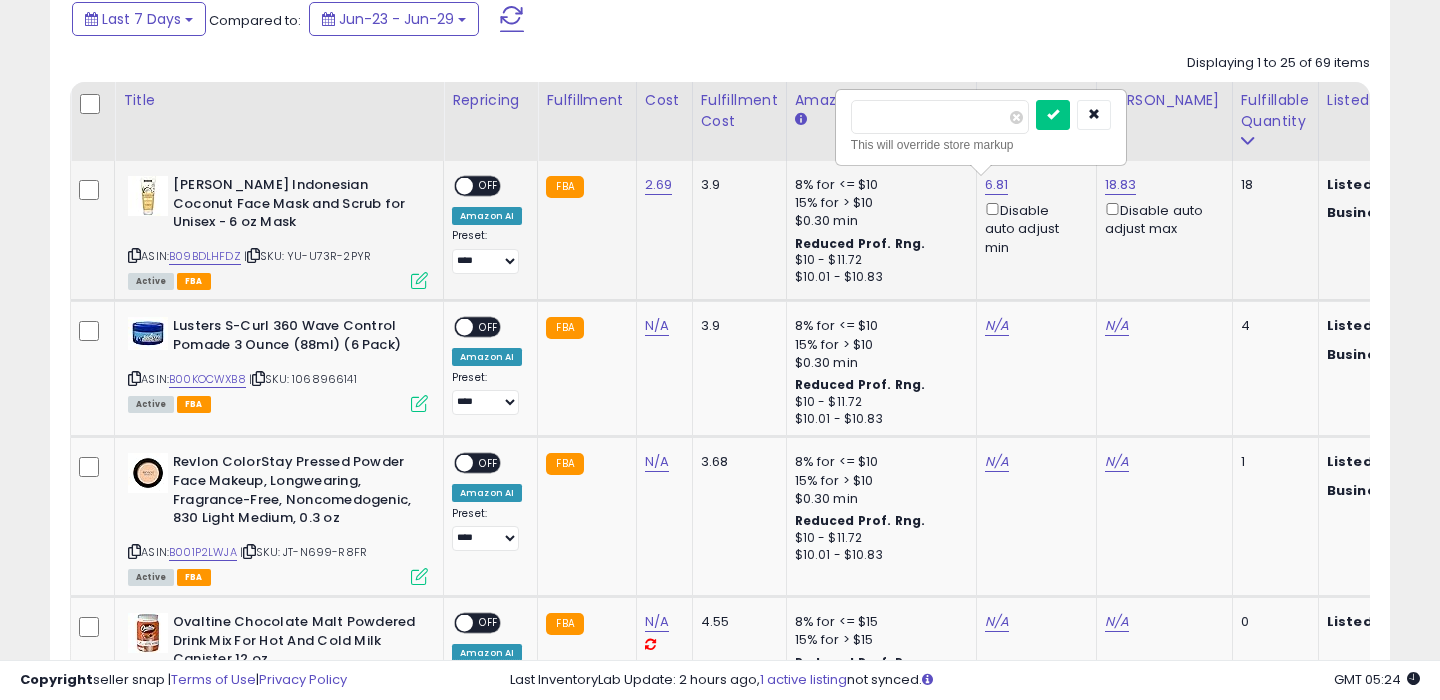 type on "*" 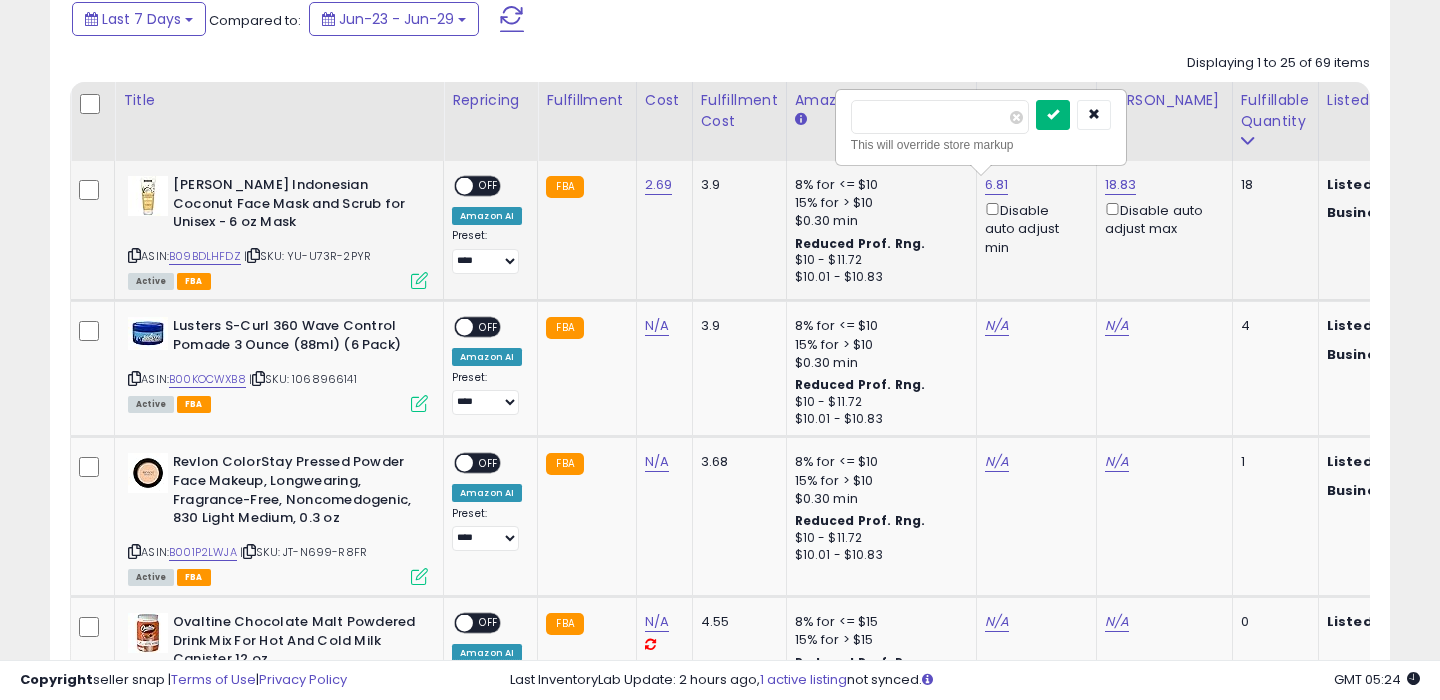 click at bounding box center [1053, 114] 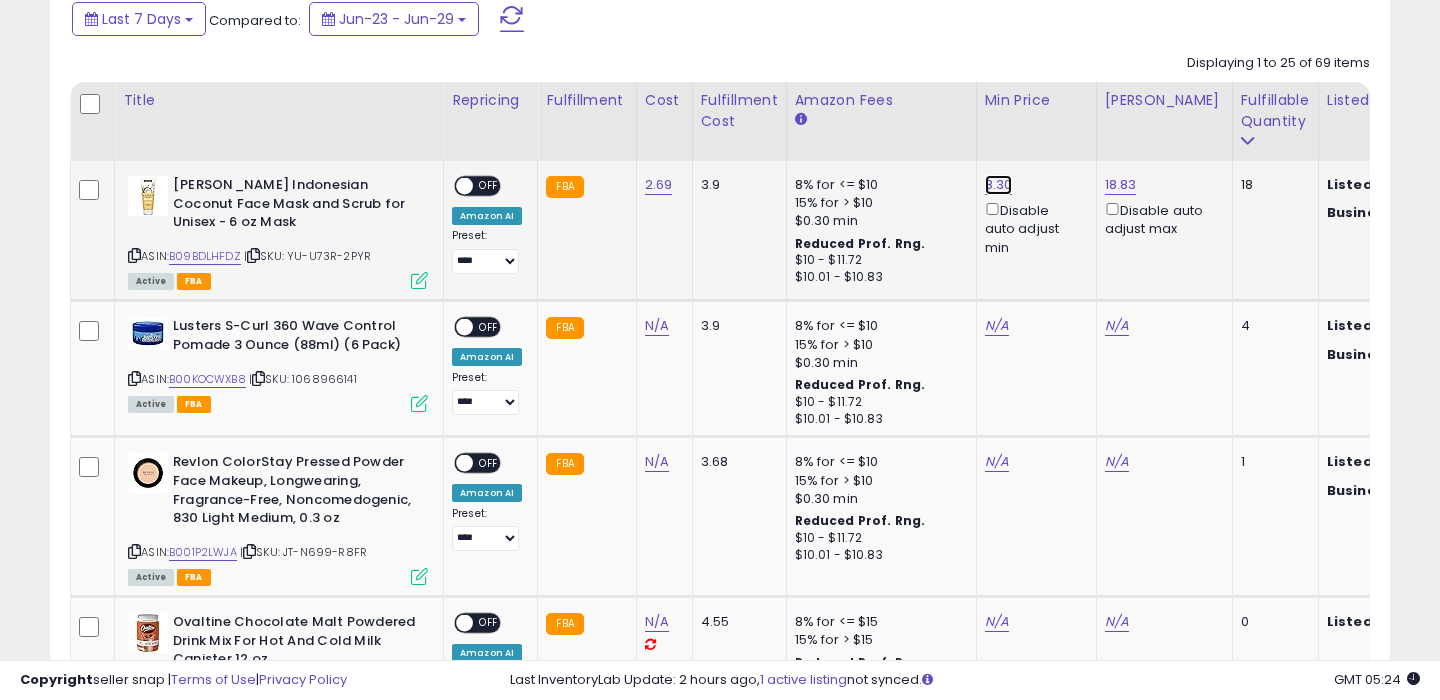 click on "8.30" at bounding box center (999, 185) 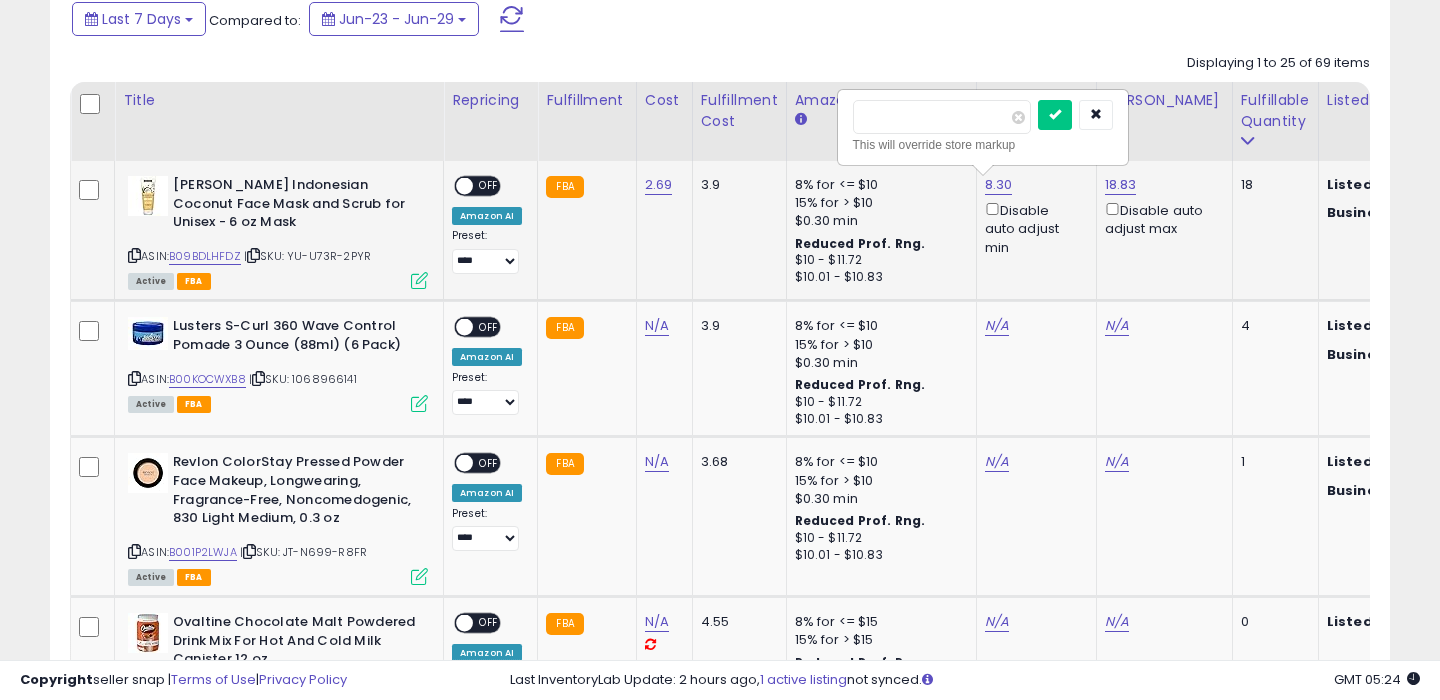 type on "****" 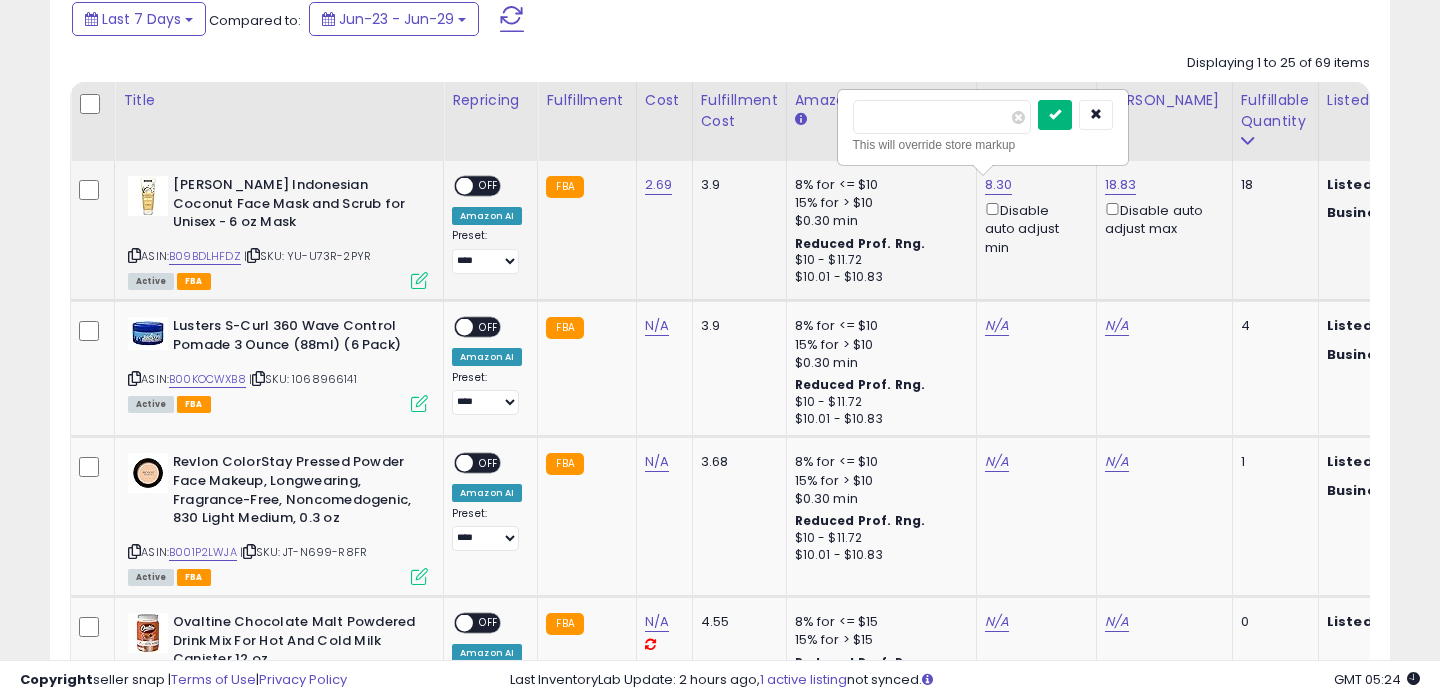 click at bounding box center (1055, 114) 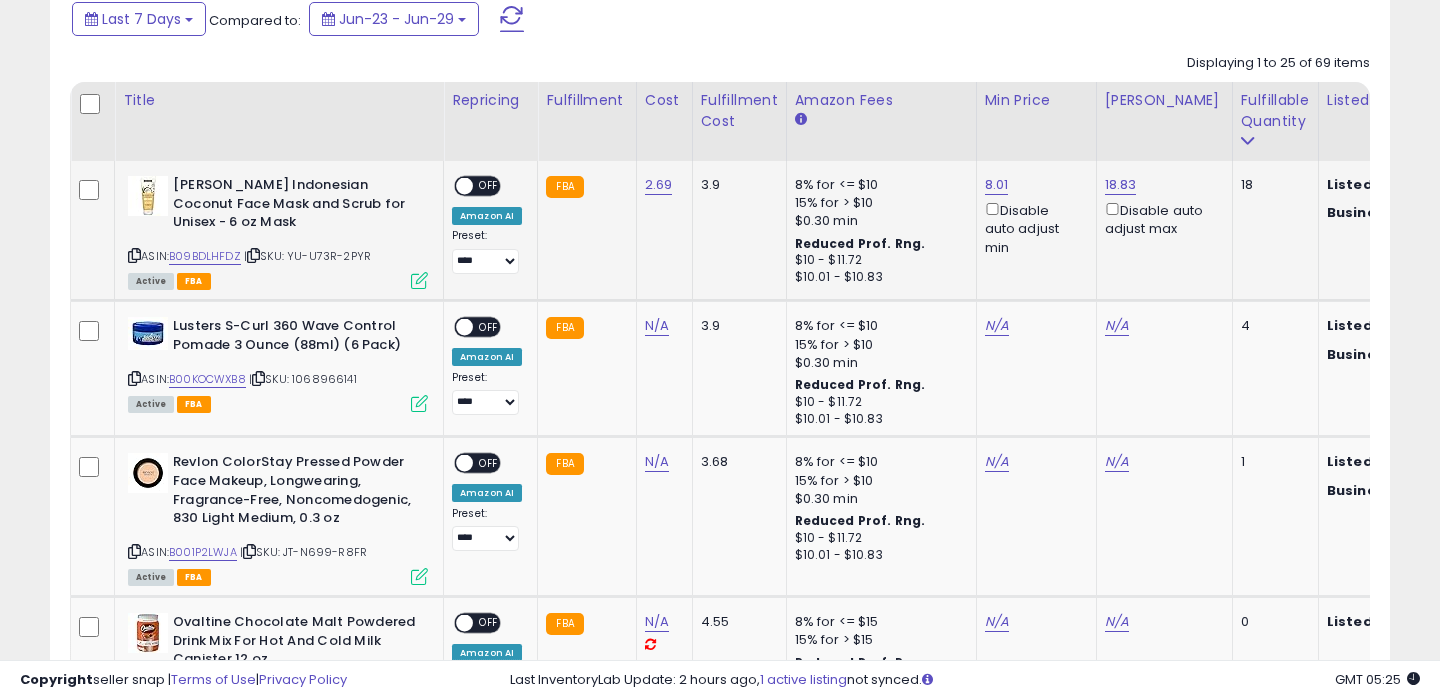 click on "OFF" at bounding box center (489, 186) 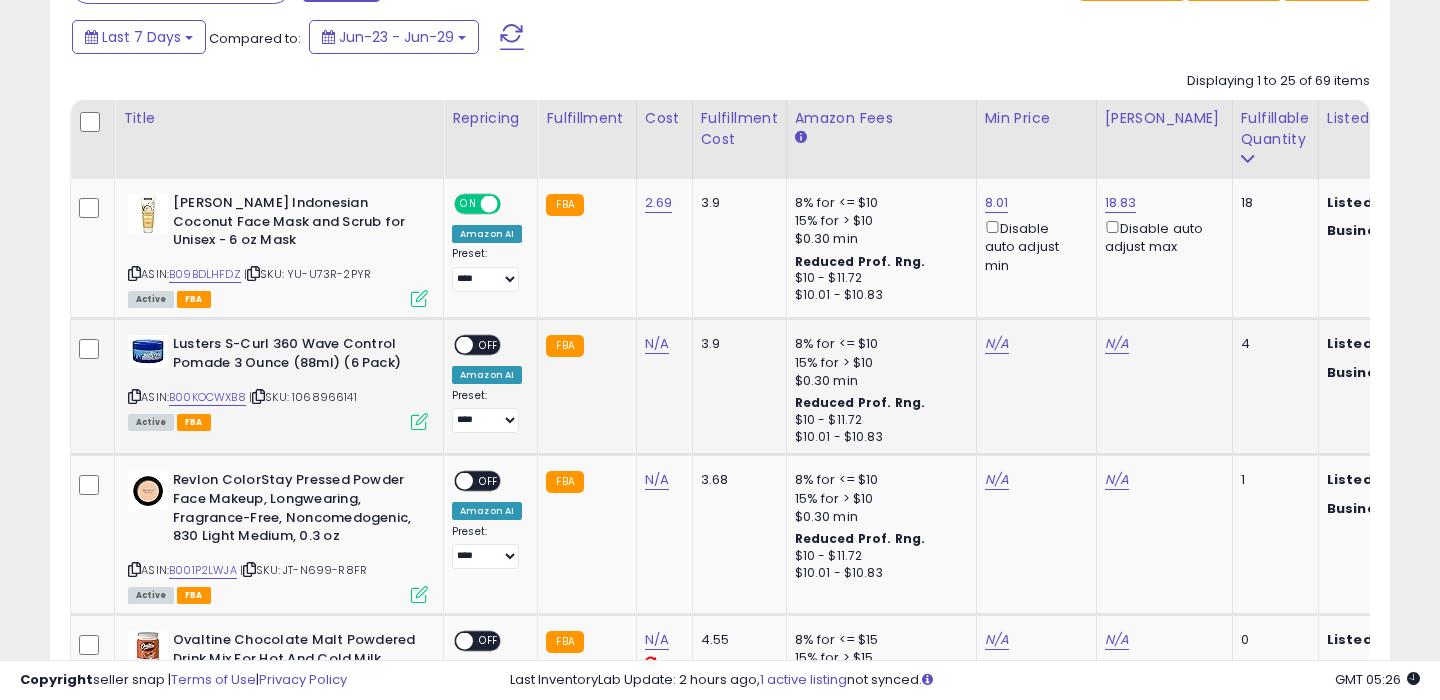 scroll, scrollTop: 870, scrollLeft: 0, axis: vertical 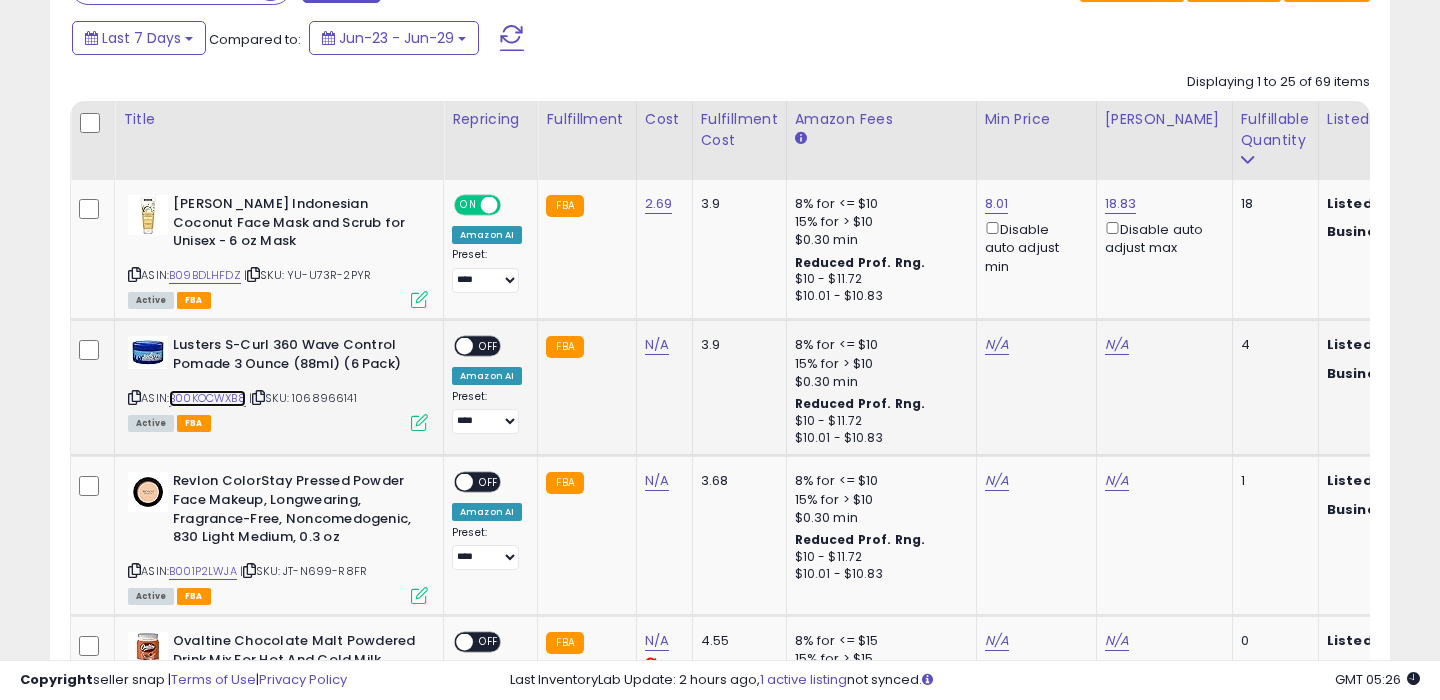 click on "B00KOCWXB8" at bounding box center (207, 398) 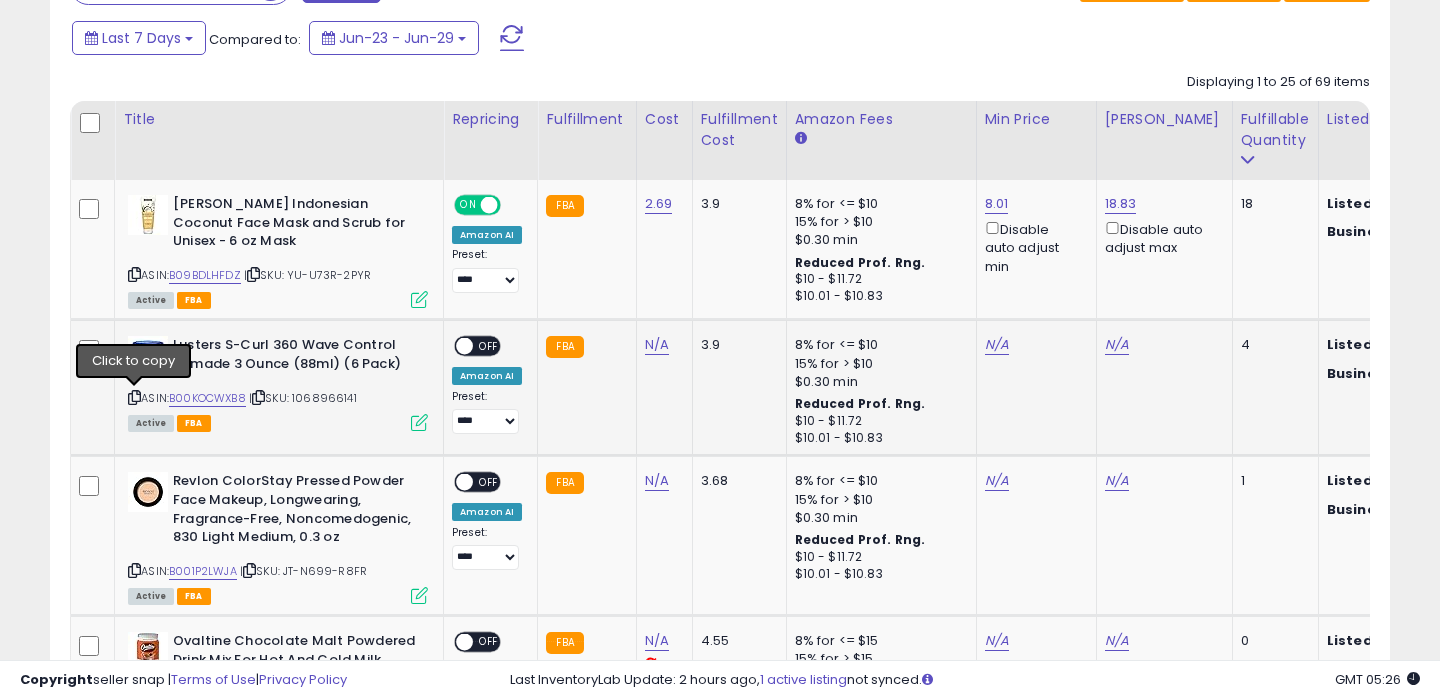 click at bounding box center (134, 397) 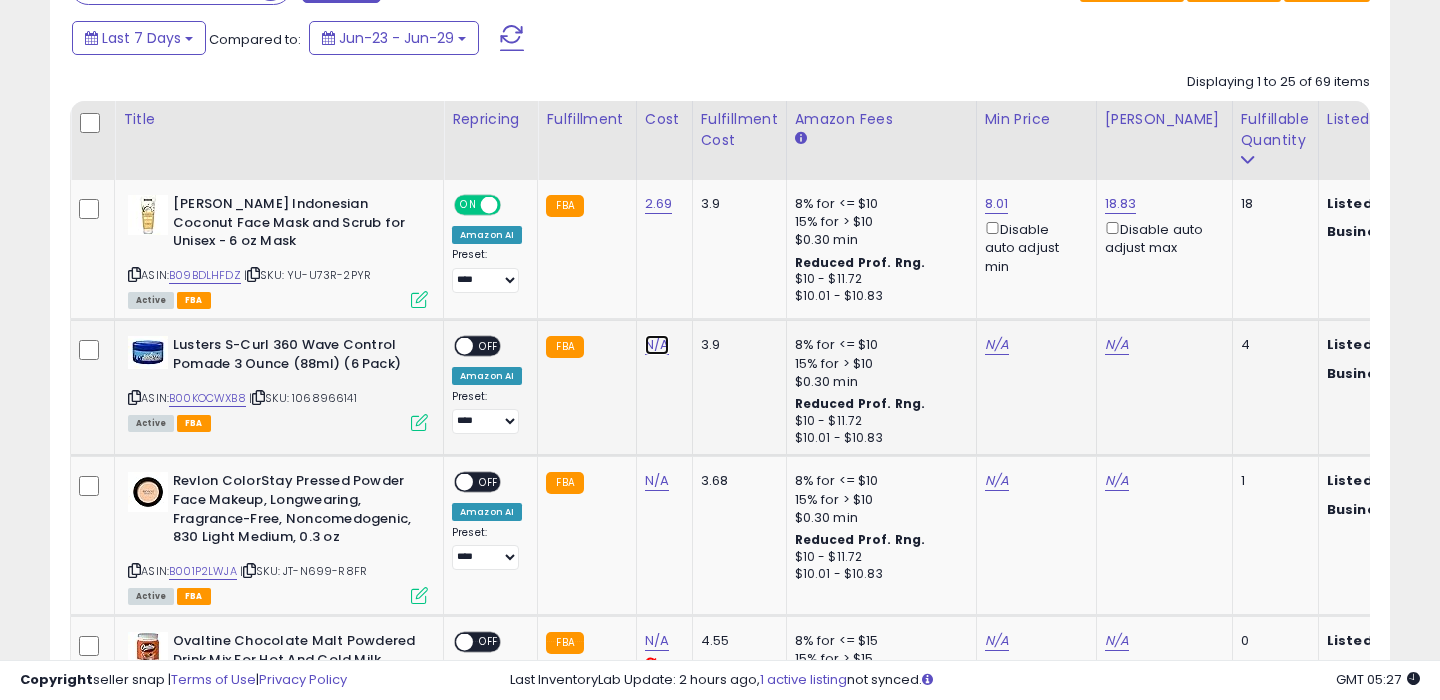 click on "N/A" at bounding box center [657, 345] 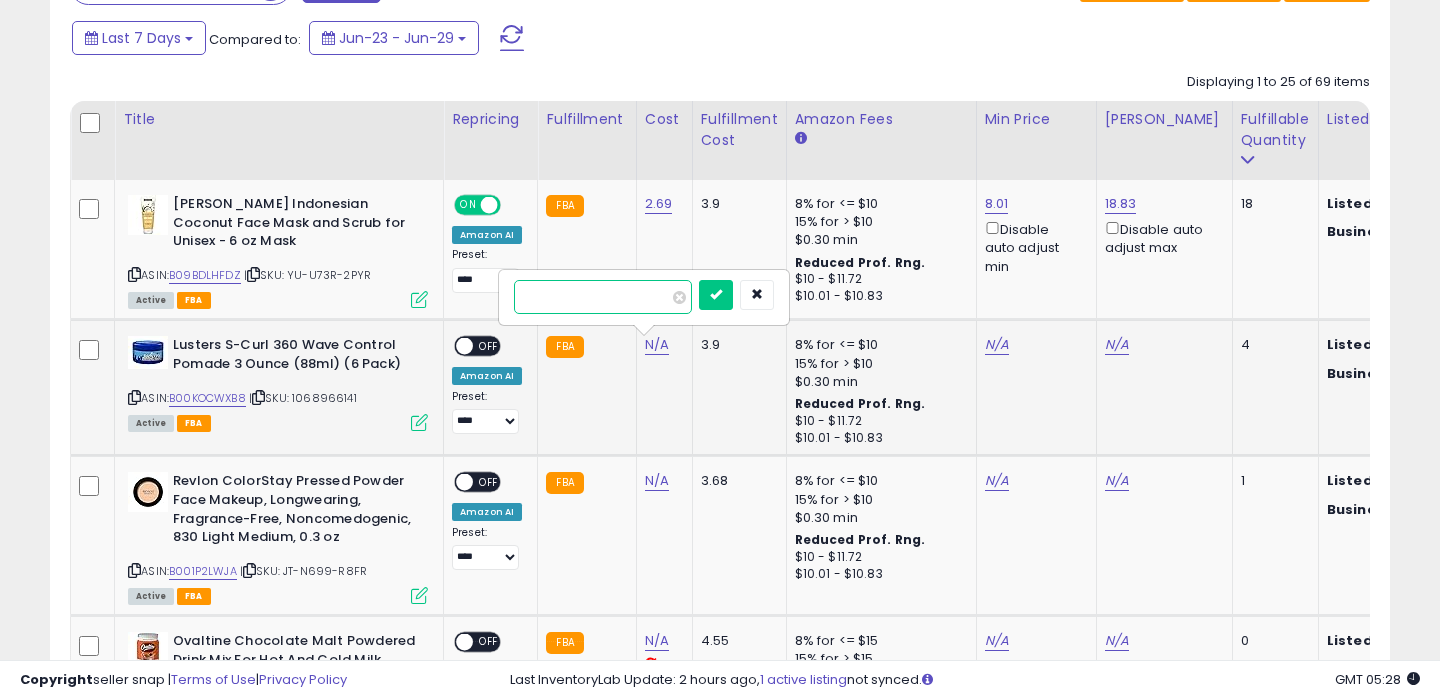 type on "*****" 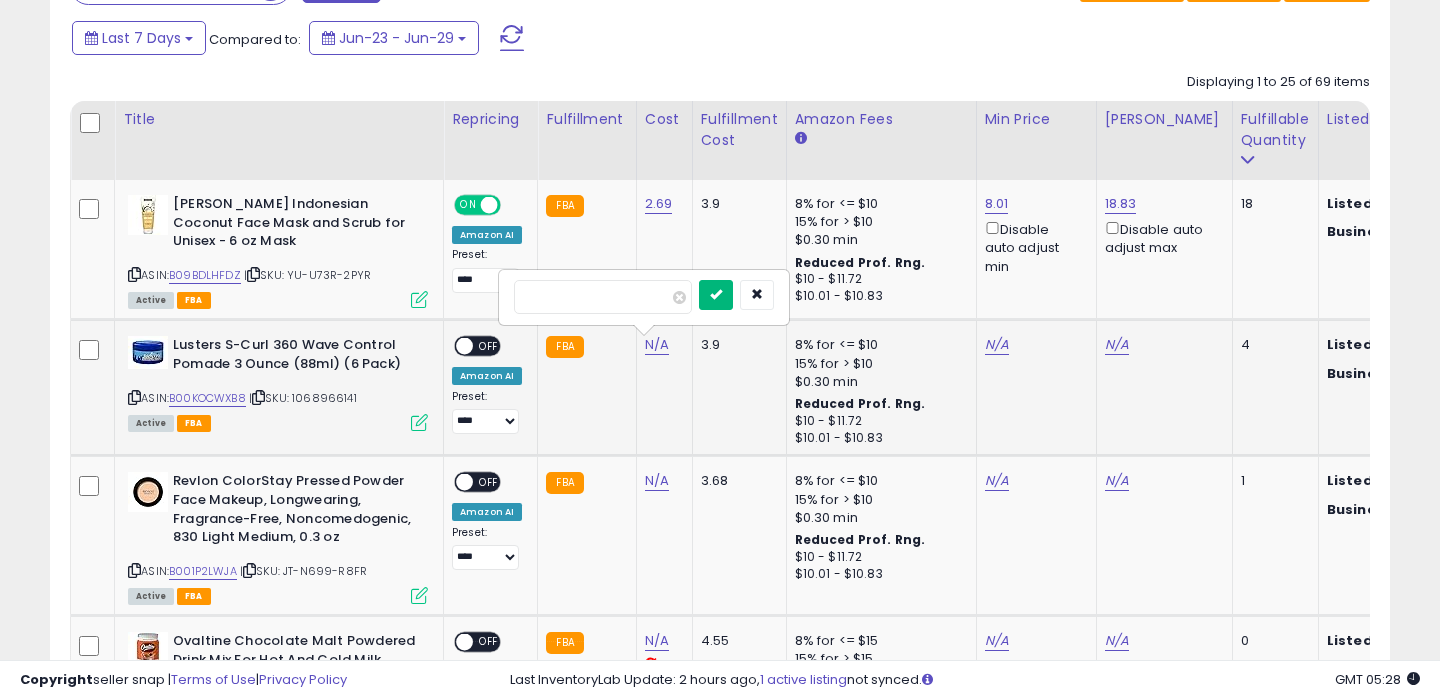 click at bounding box center [716, 294] 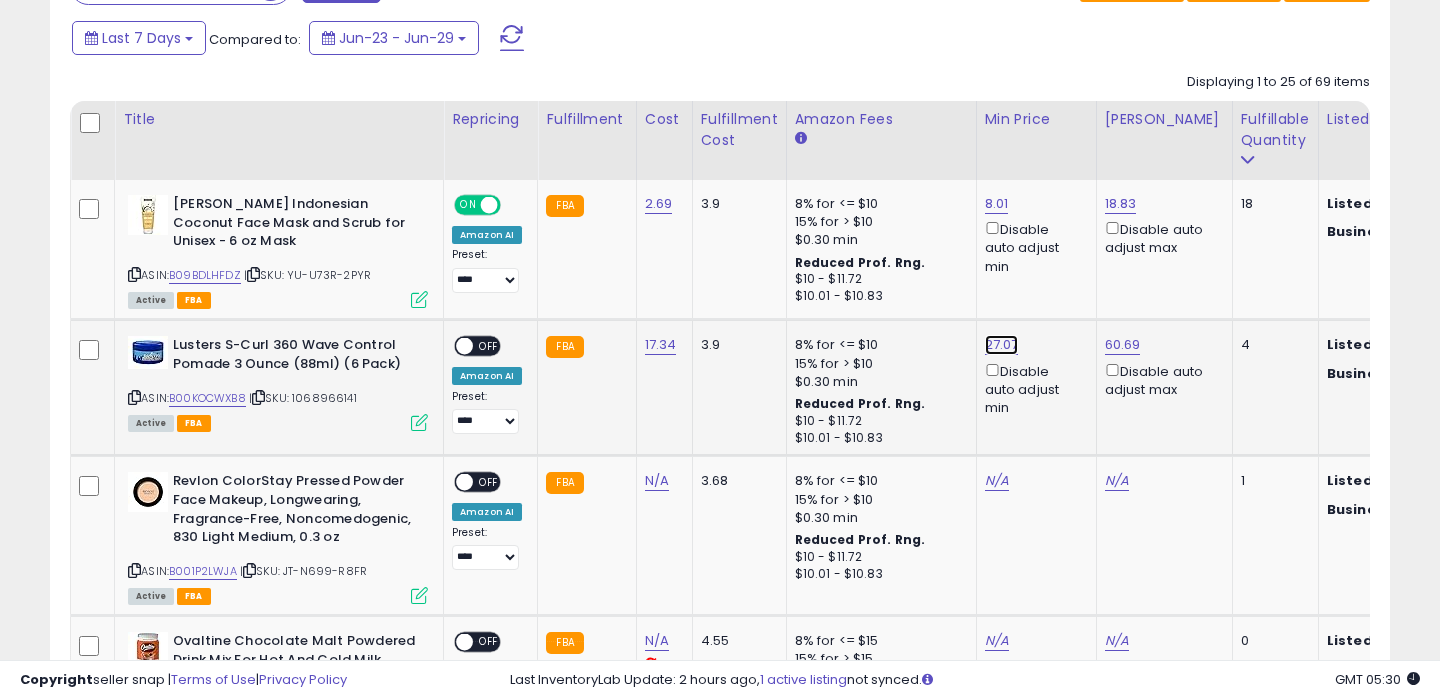 click on "27.07" at bounding box center [997, 204] 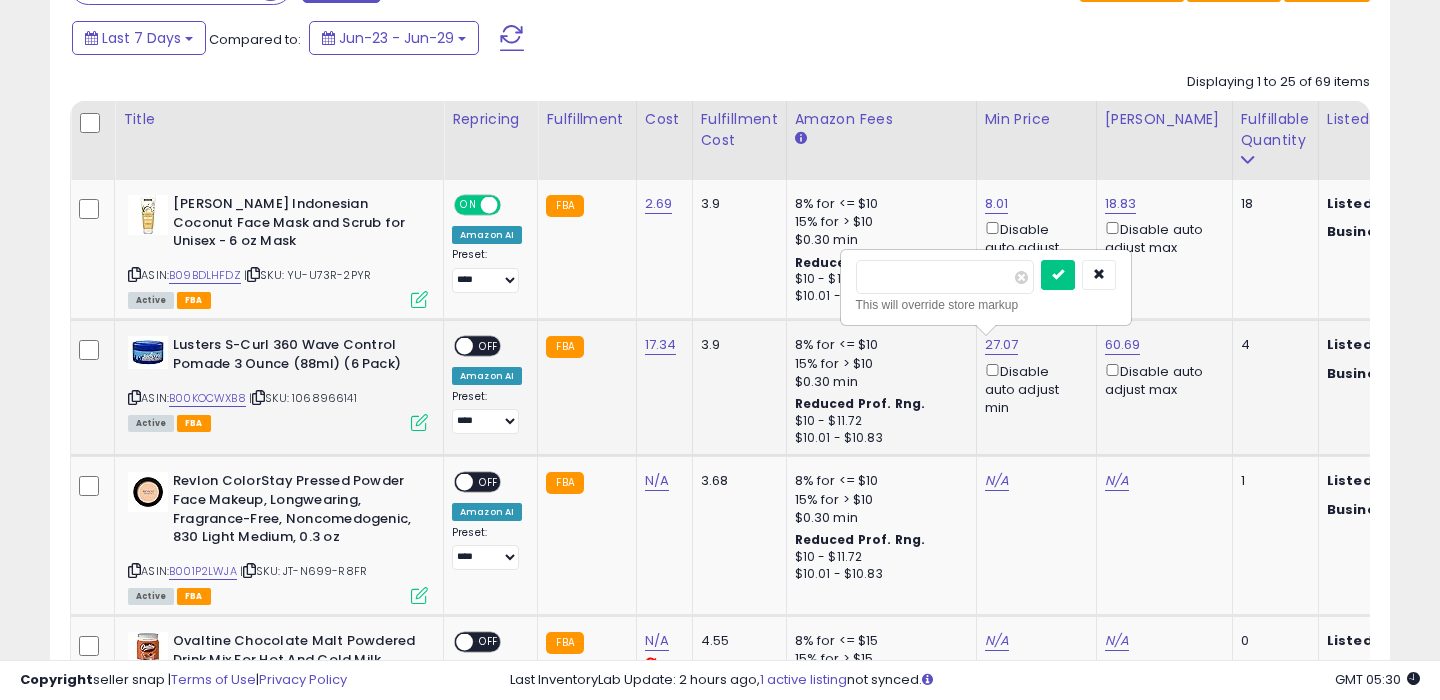 type on "*****" 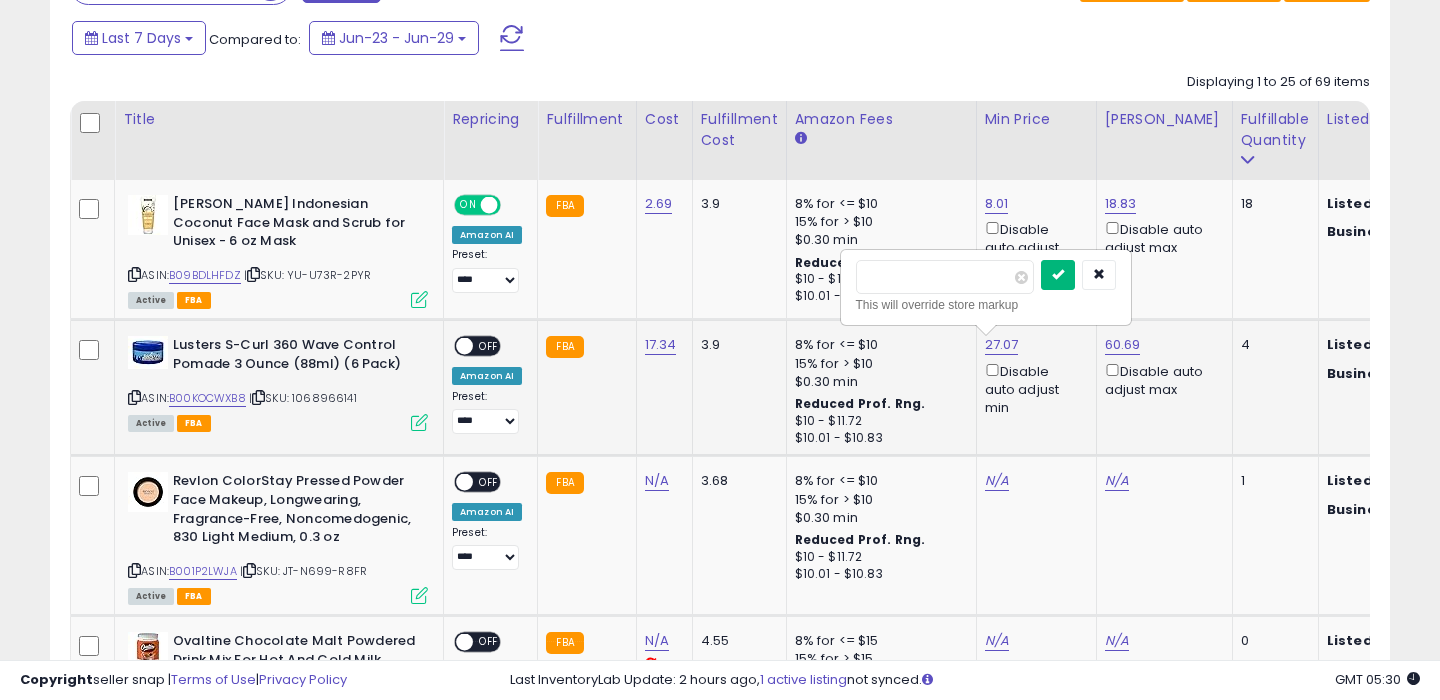 click at bounding box center [1058, 275] 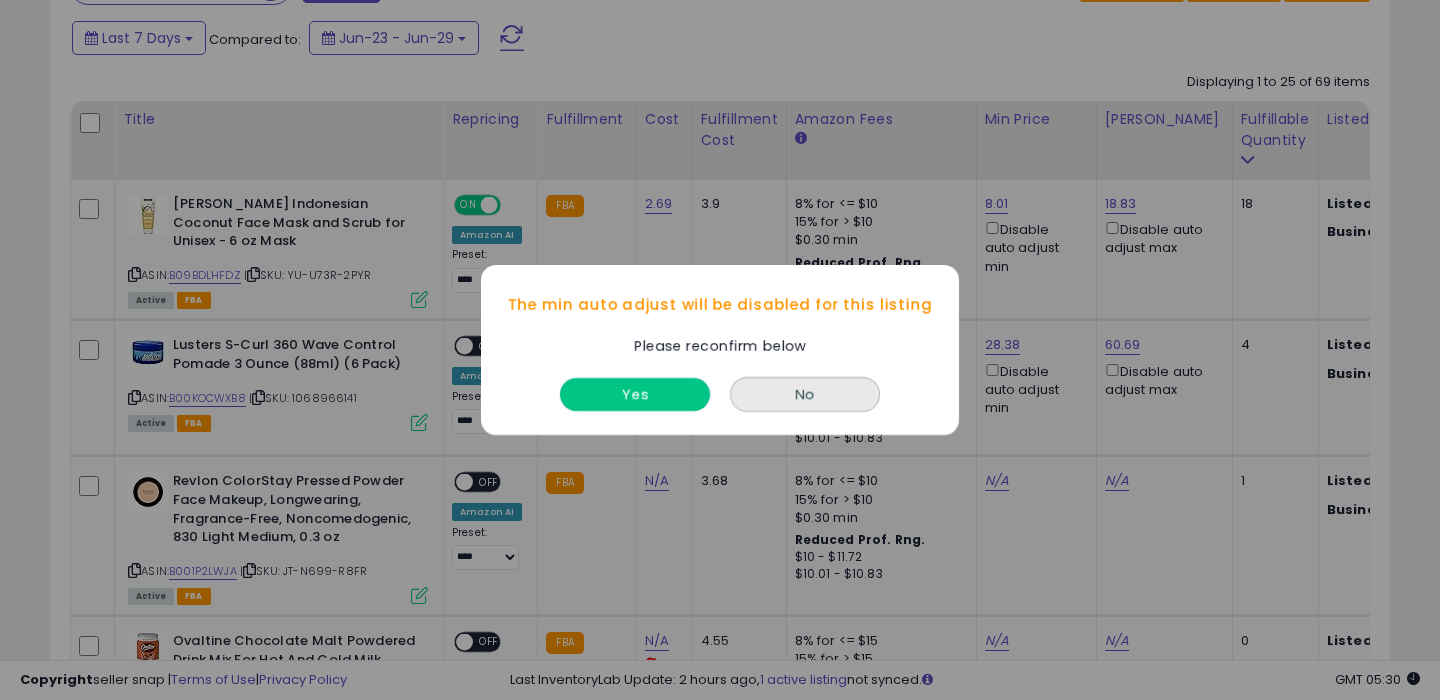 click on "Yes" at bounding box center (635, 394) 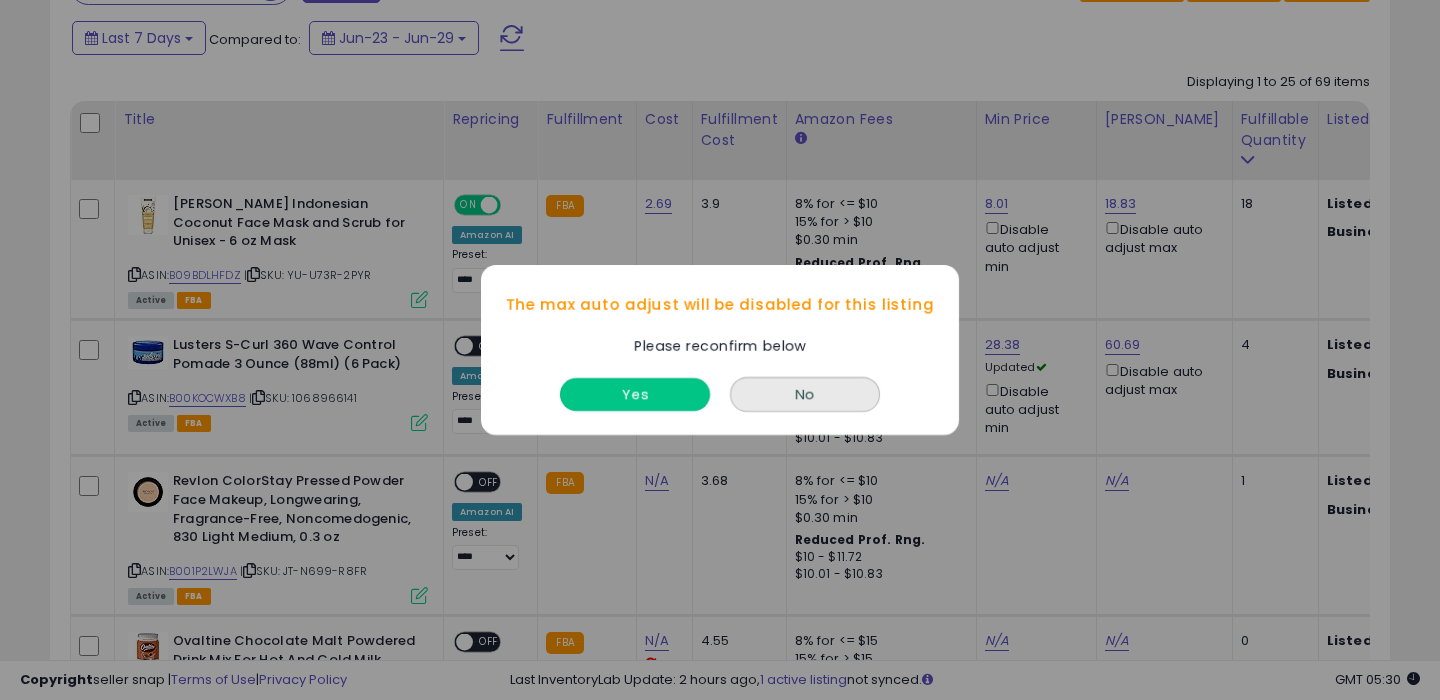 click on "Yes" at bounding box center [635, 394] 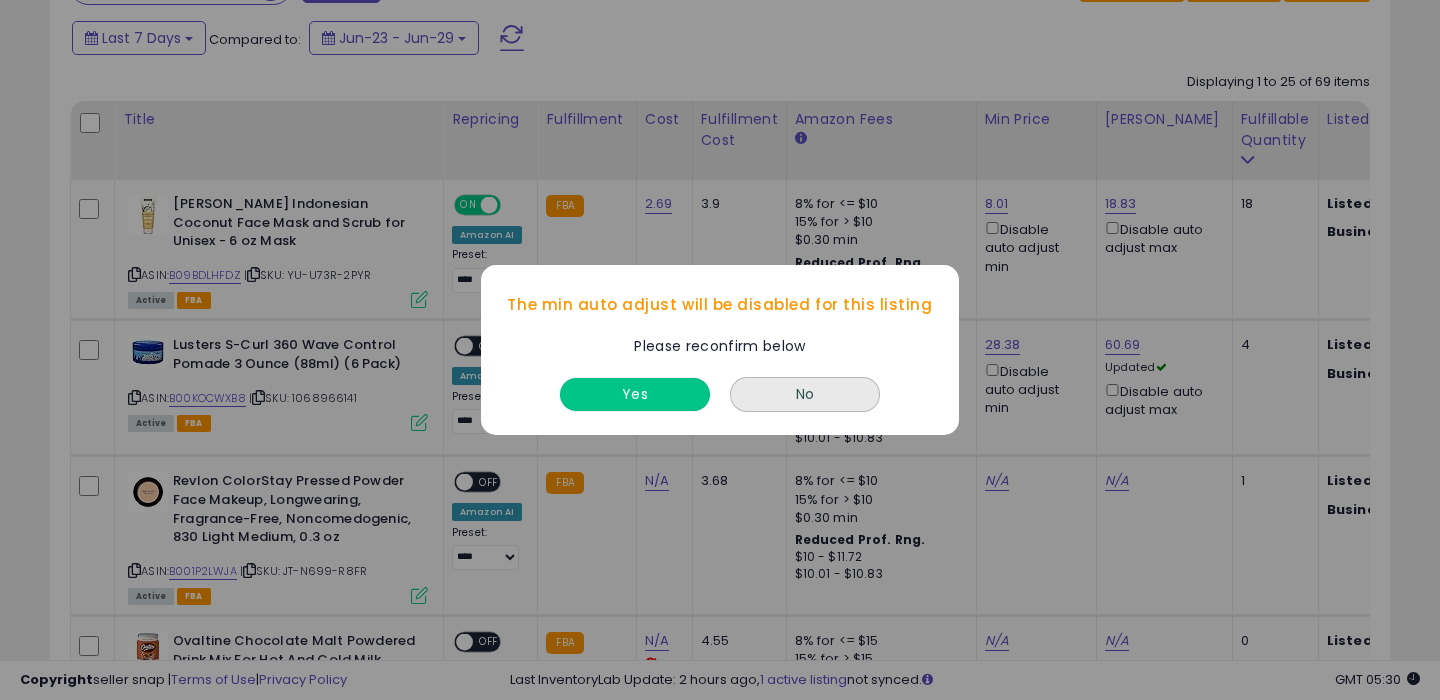 click on "Yes" at bounding box center (635, 394) 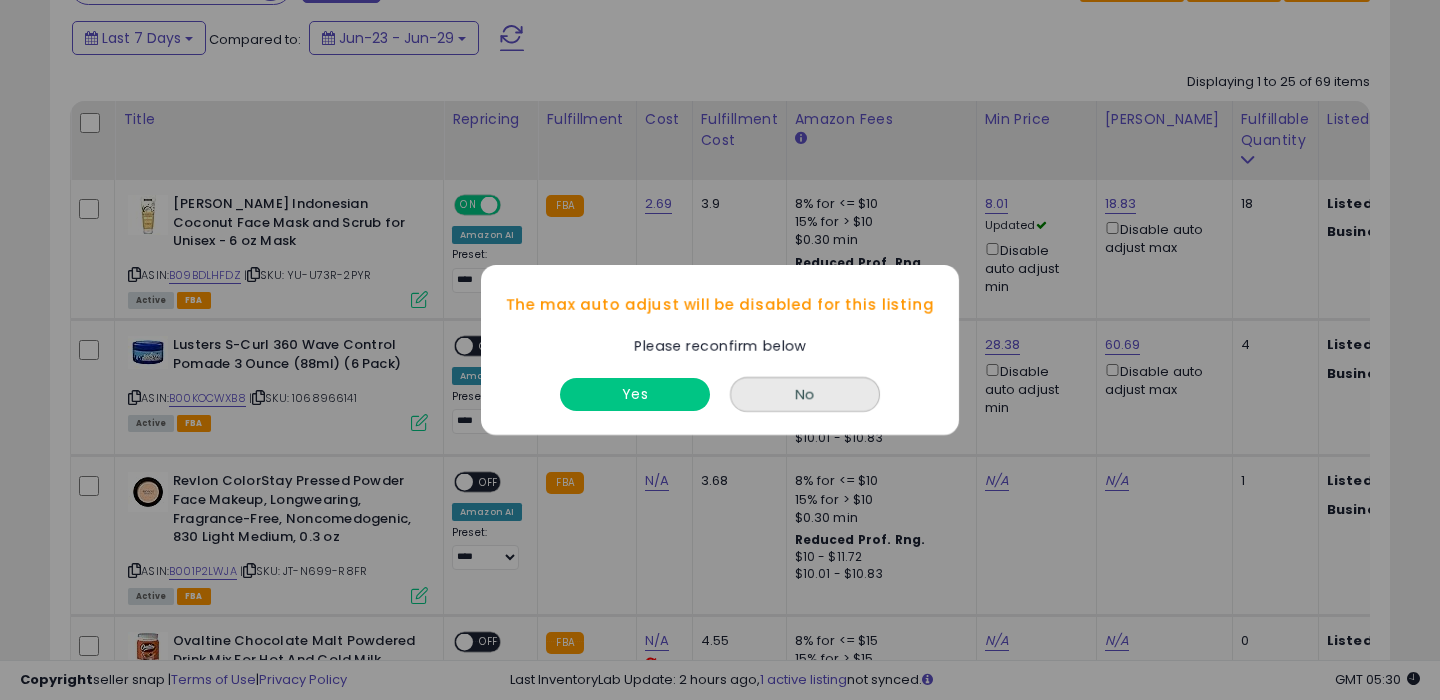 click on "Yes" at bounding box center [635, 394] 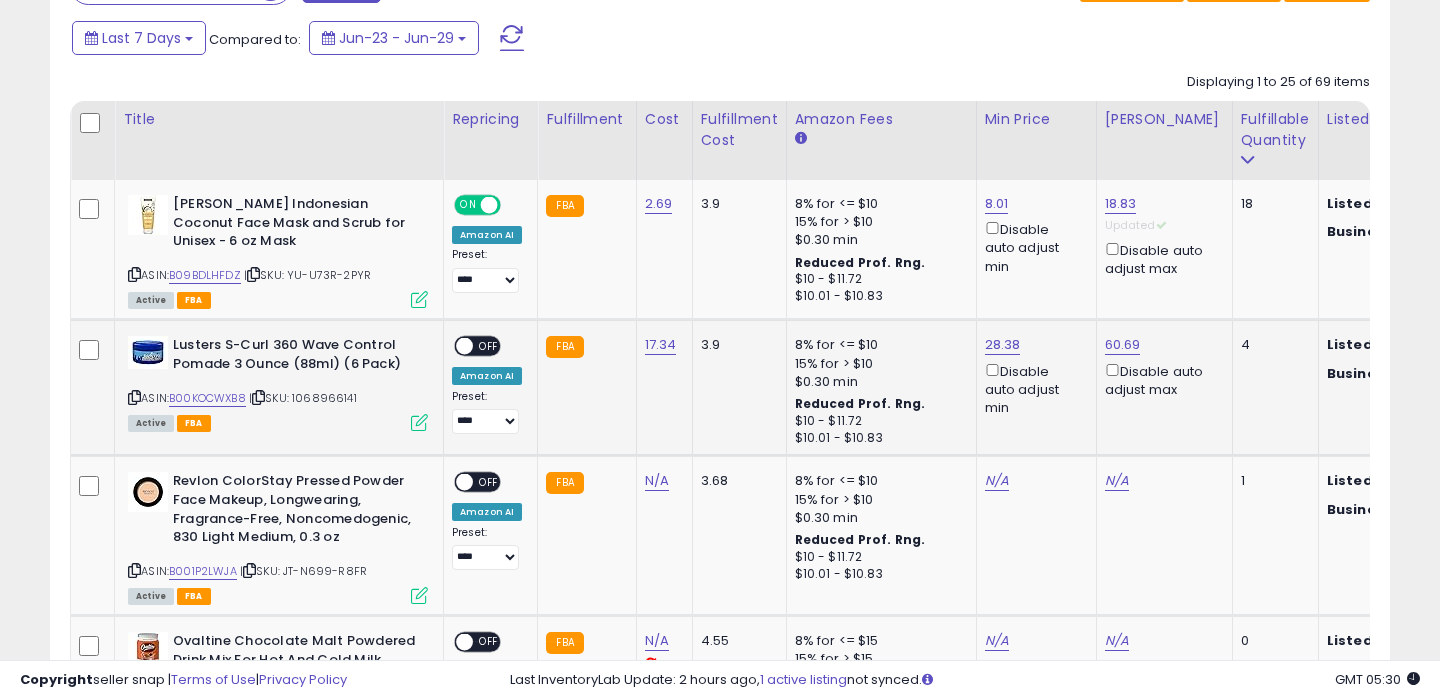 click on "OFF" at bounding box center (489, 346) 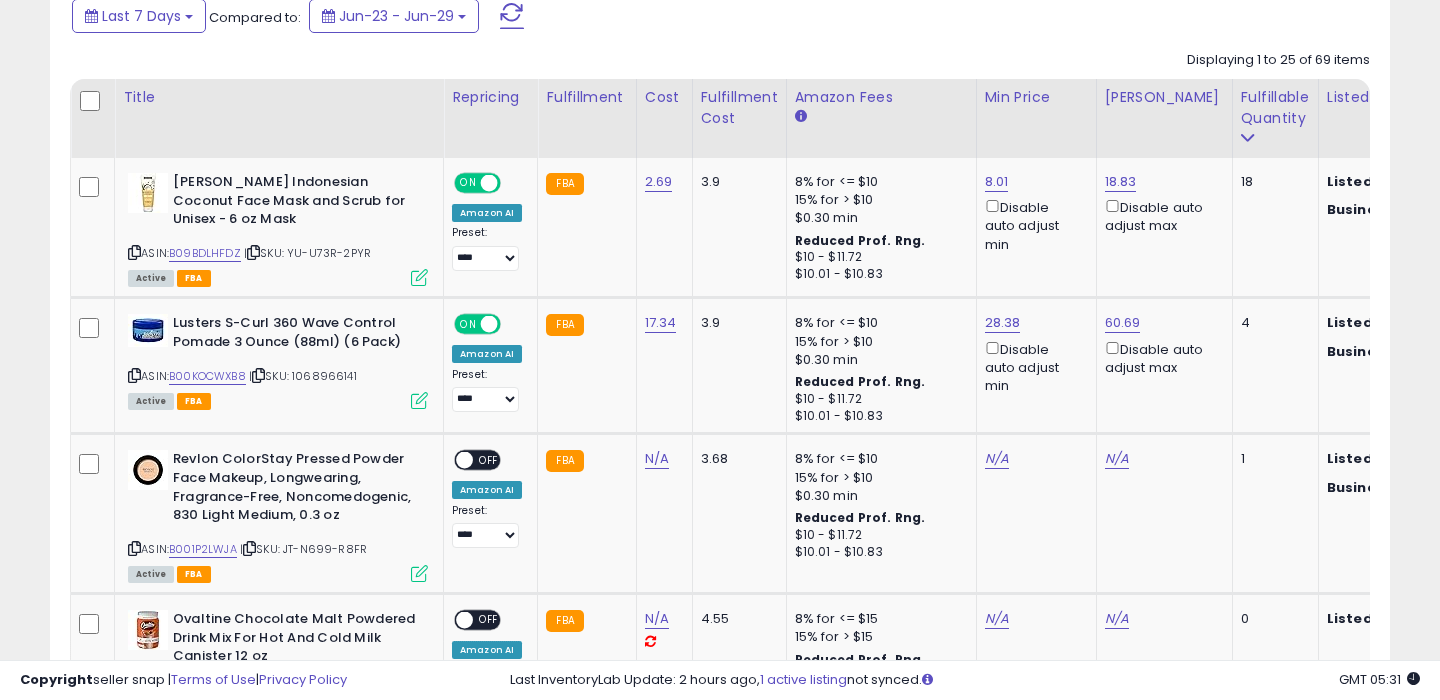 scroll, scrollTop: 891, scrollLeft: 0, axis: vertical 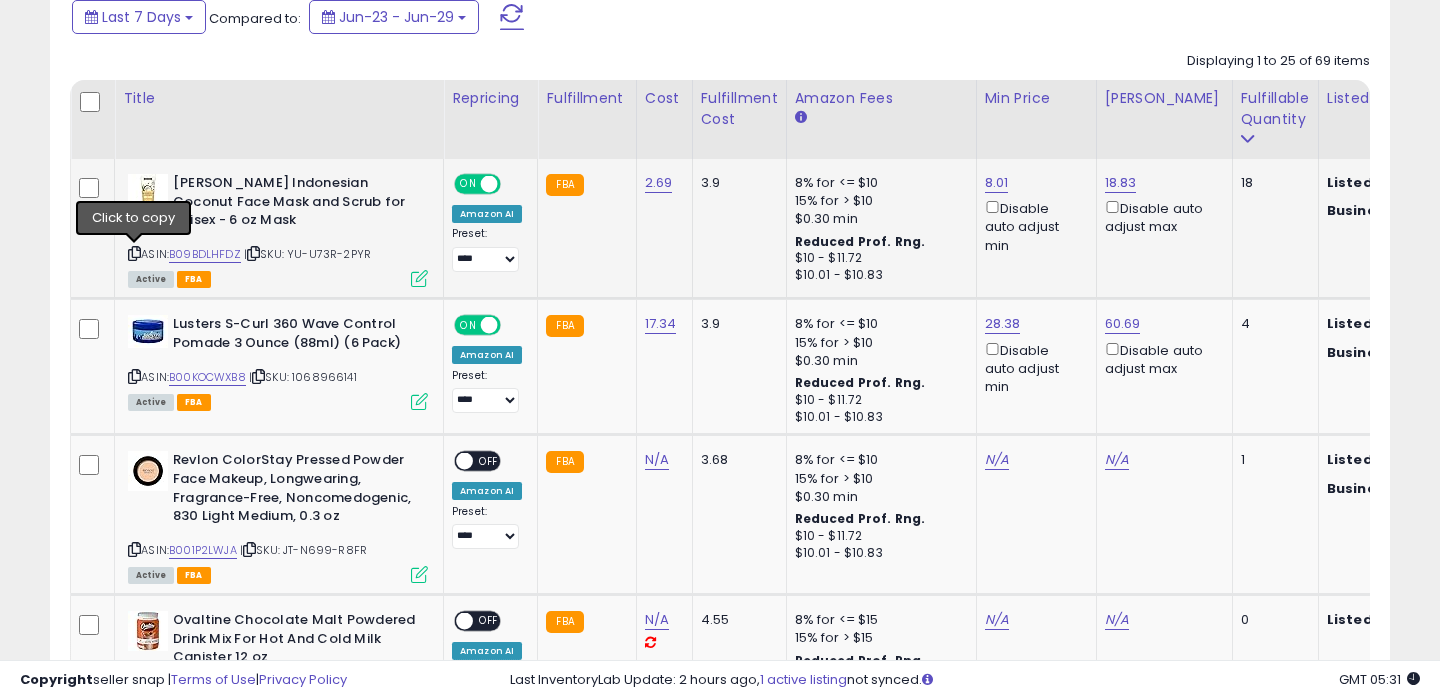 click at bounding box center [134, 253] 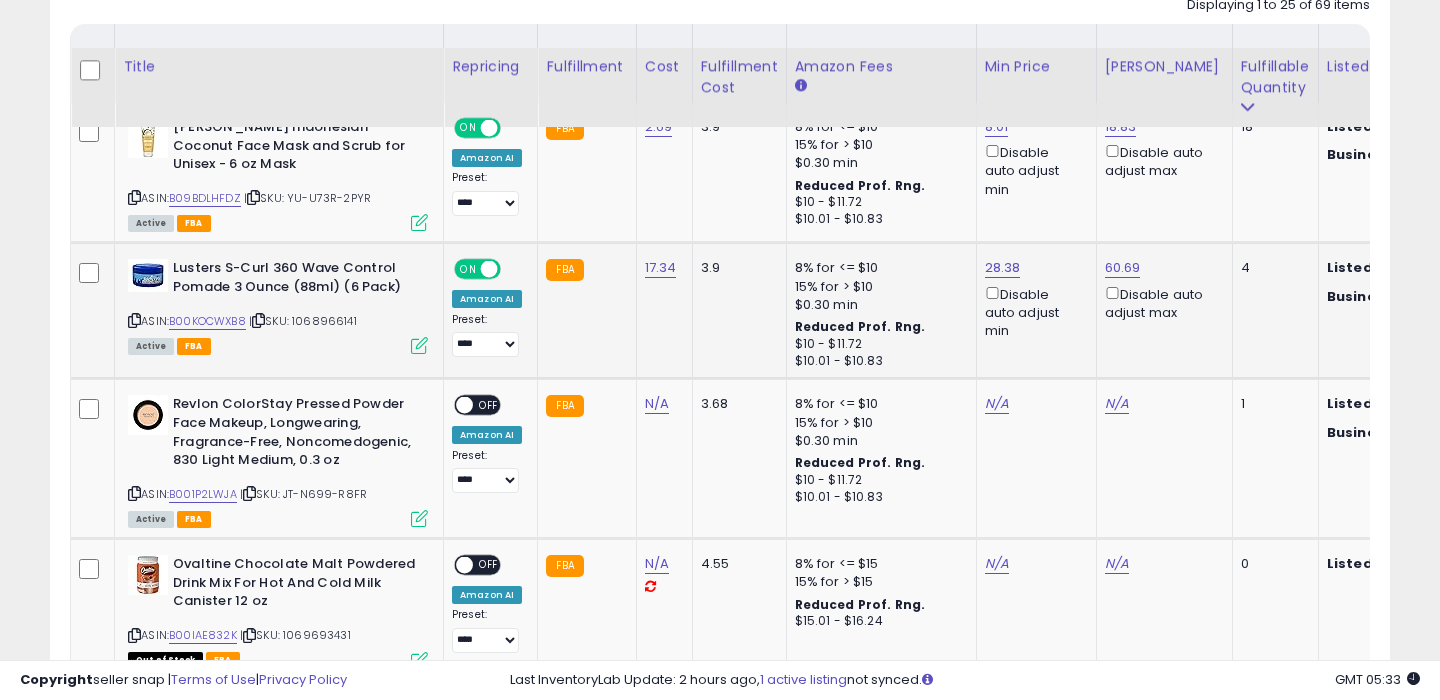 scroll, scrollTop: 1001, scrollLeft: 0, axis: vertical 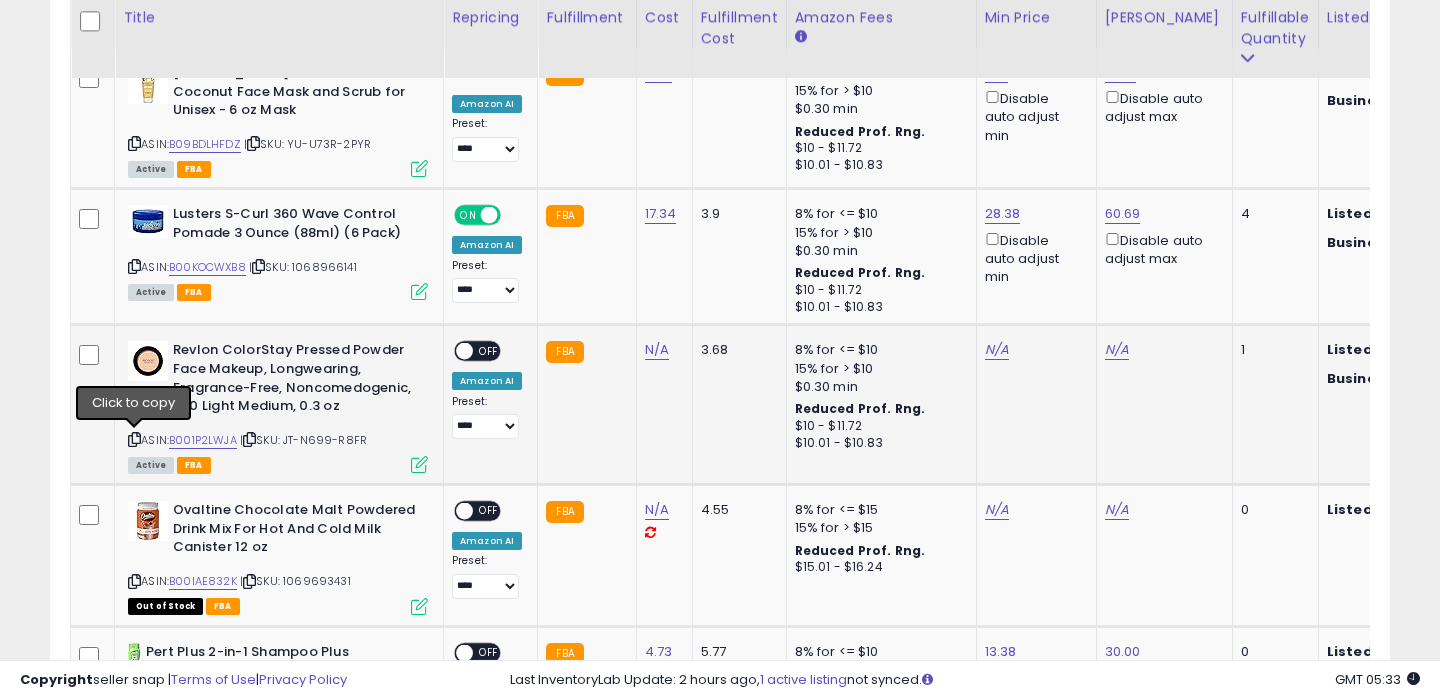 click at bounding box center [134, 439] 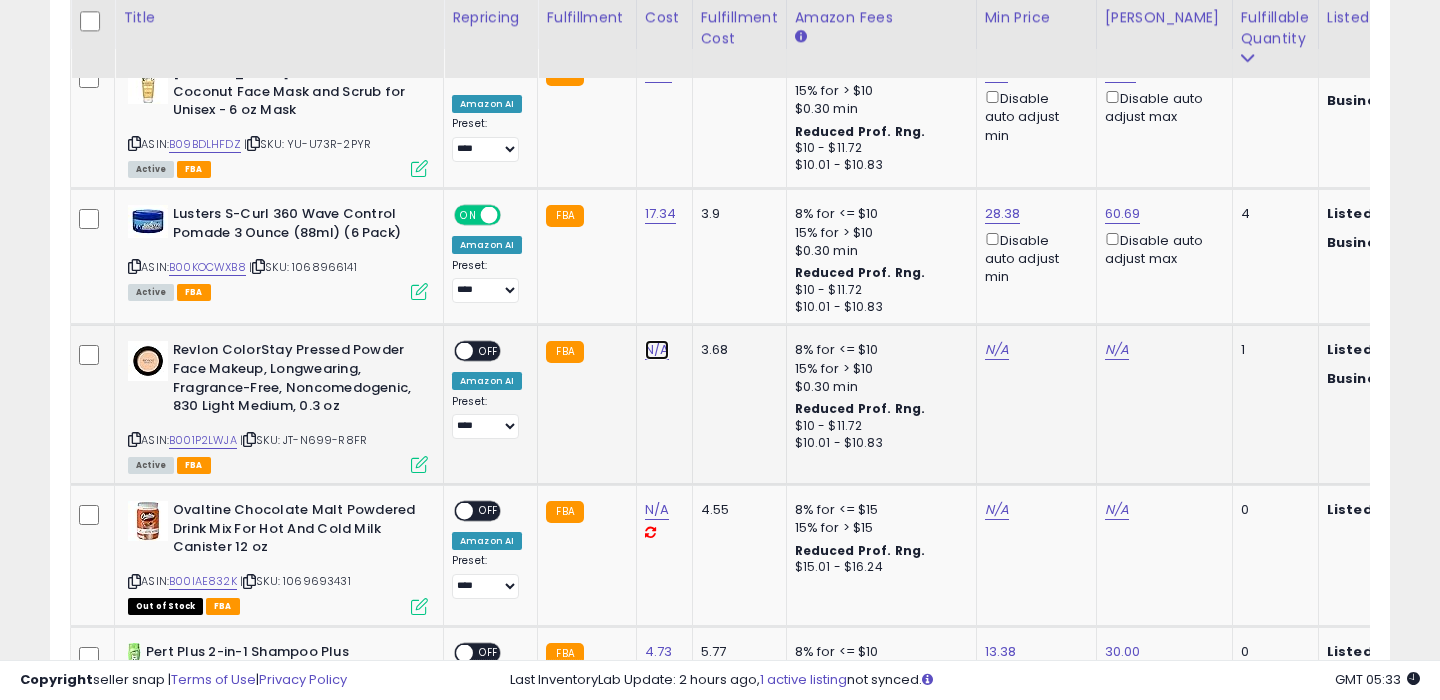 click on "N/A" at bounding box center (657, 350) 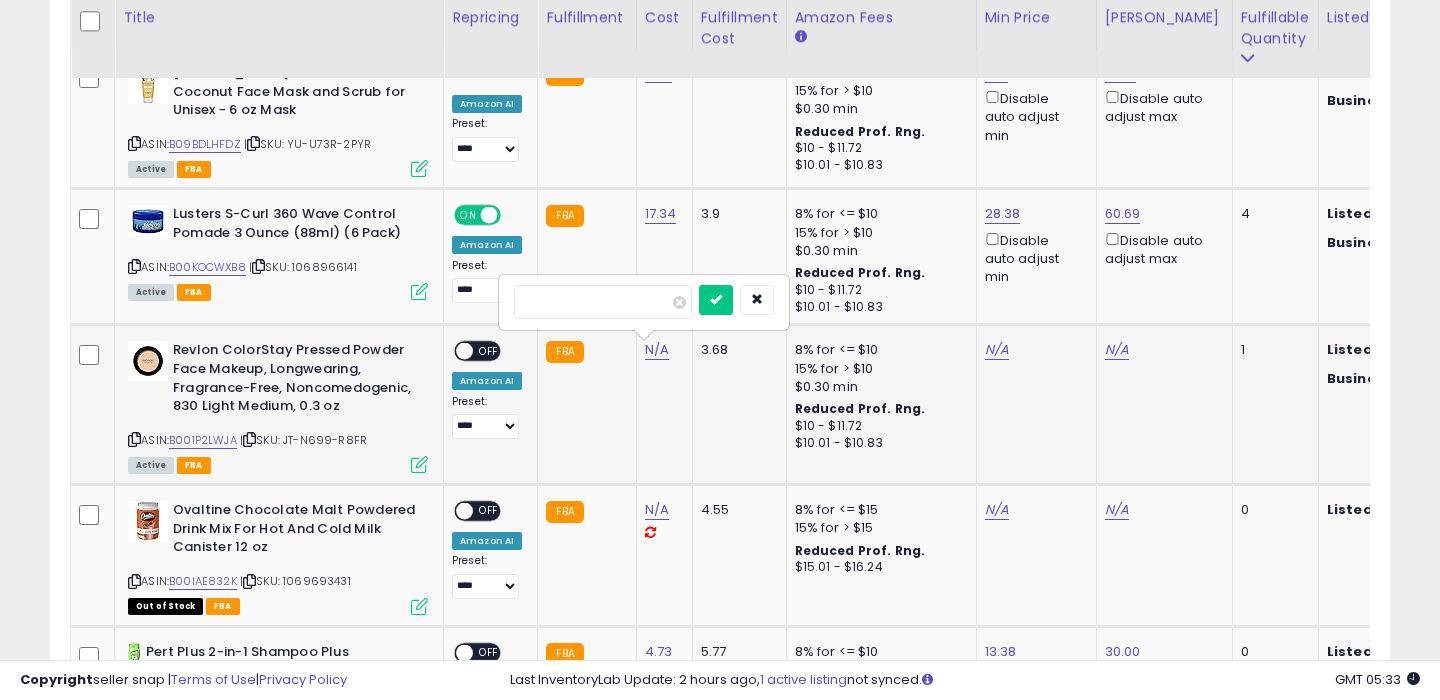 type on "****" 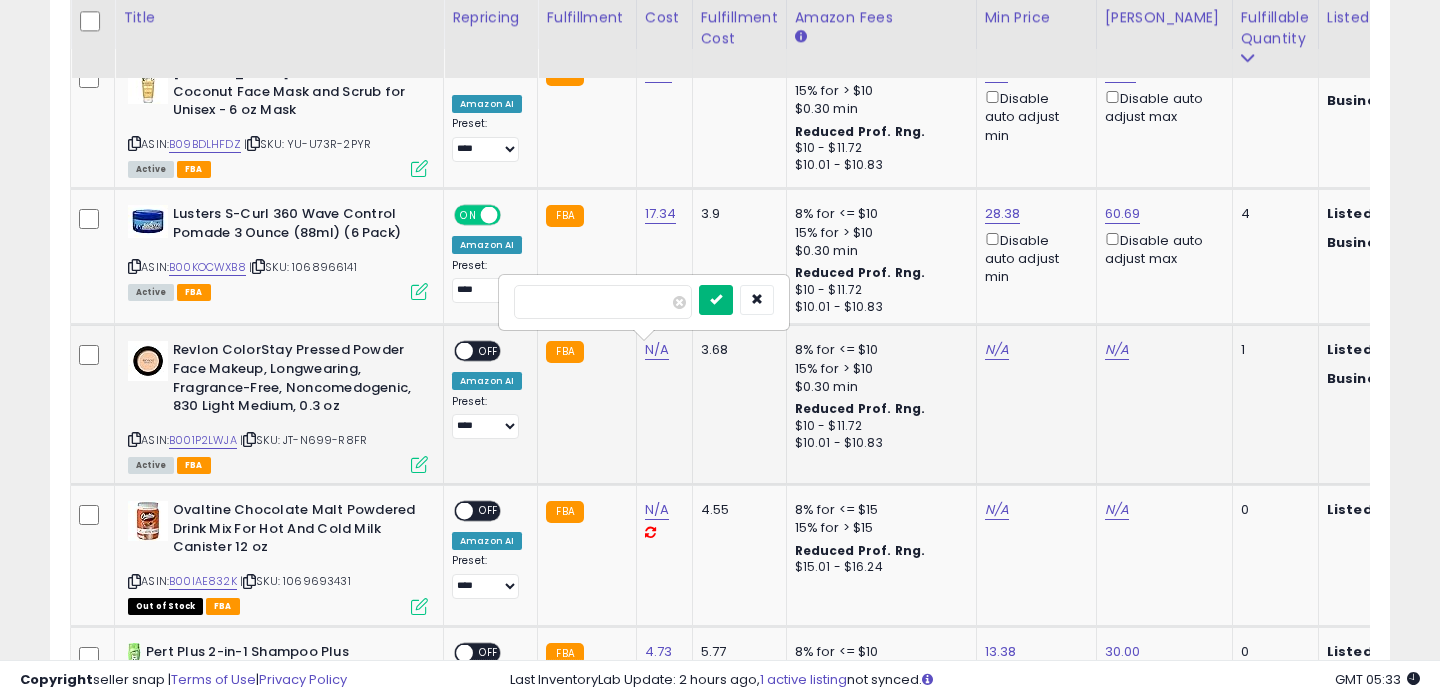 click at bounding box center (716, 299) 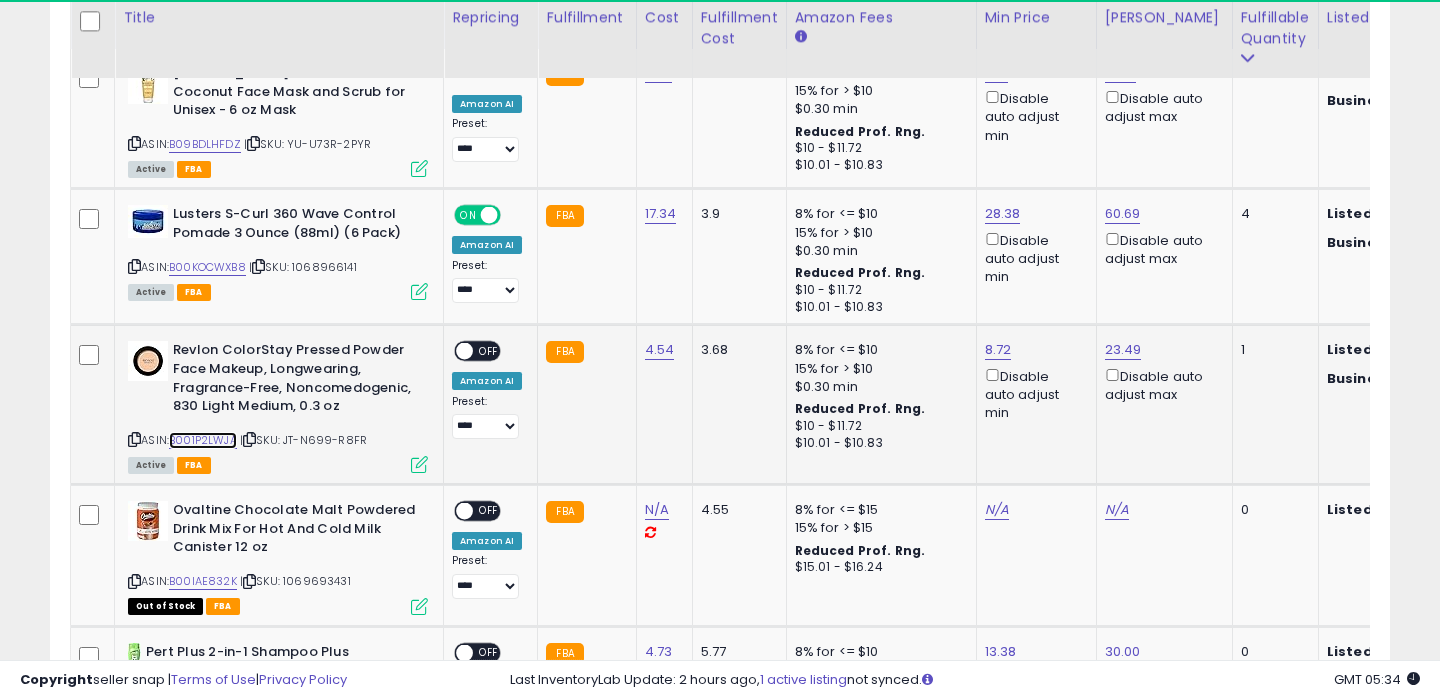 click on "B001P2LWJA" at bounding box center (203, 440) 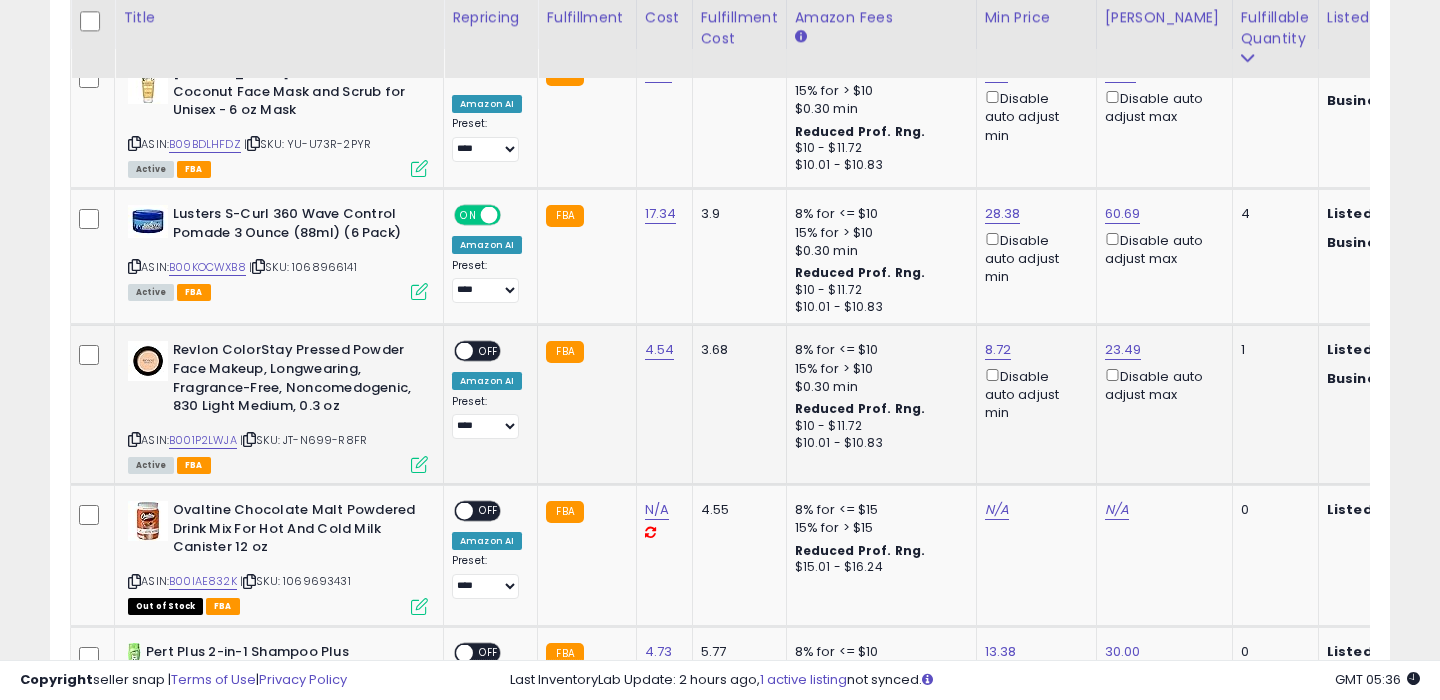 click on "OFF" at bounding box center (489, 351) 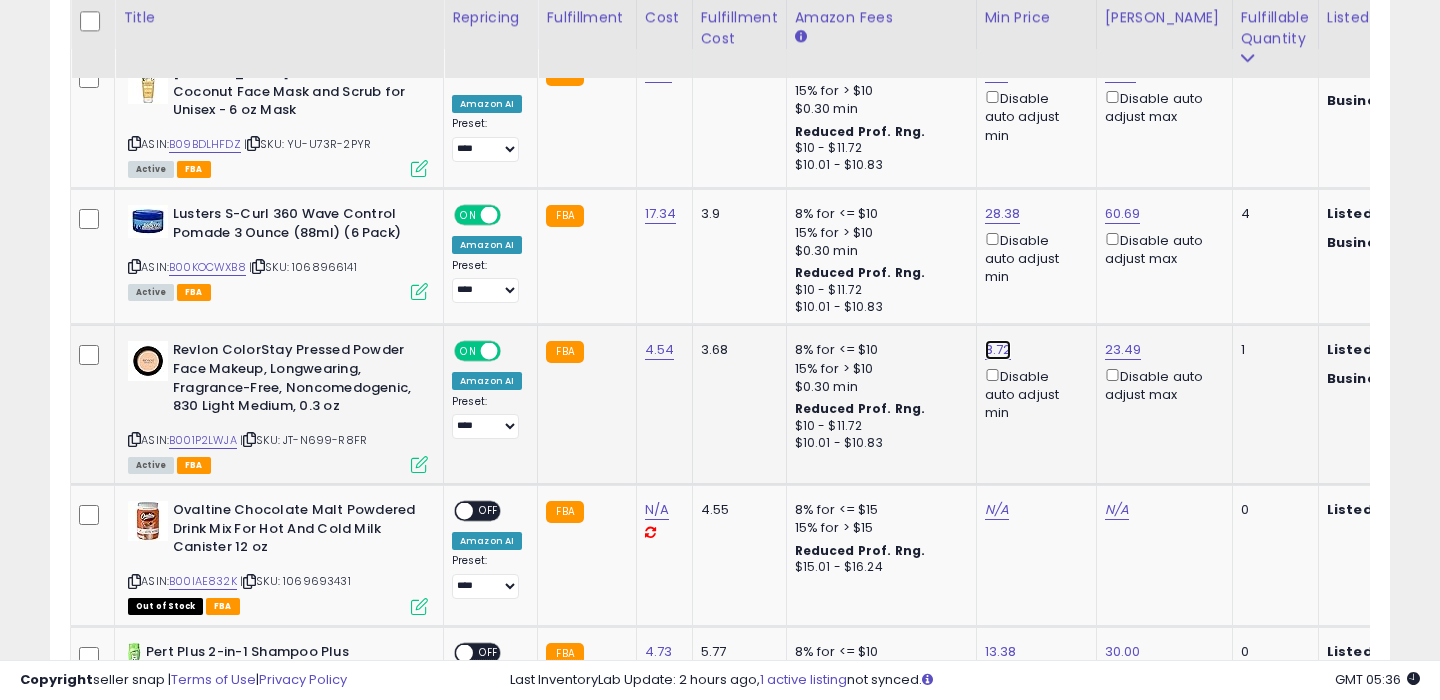 click on "8.72" at bounding box center (997, 73) 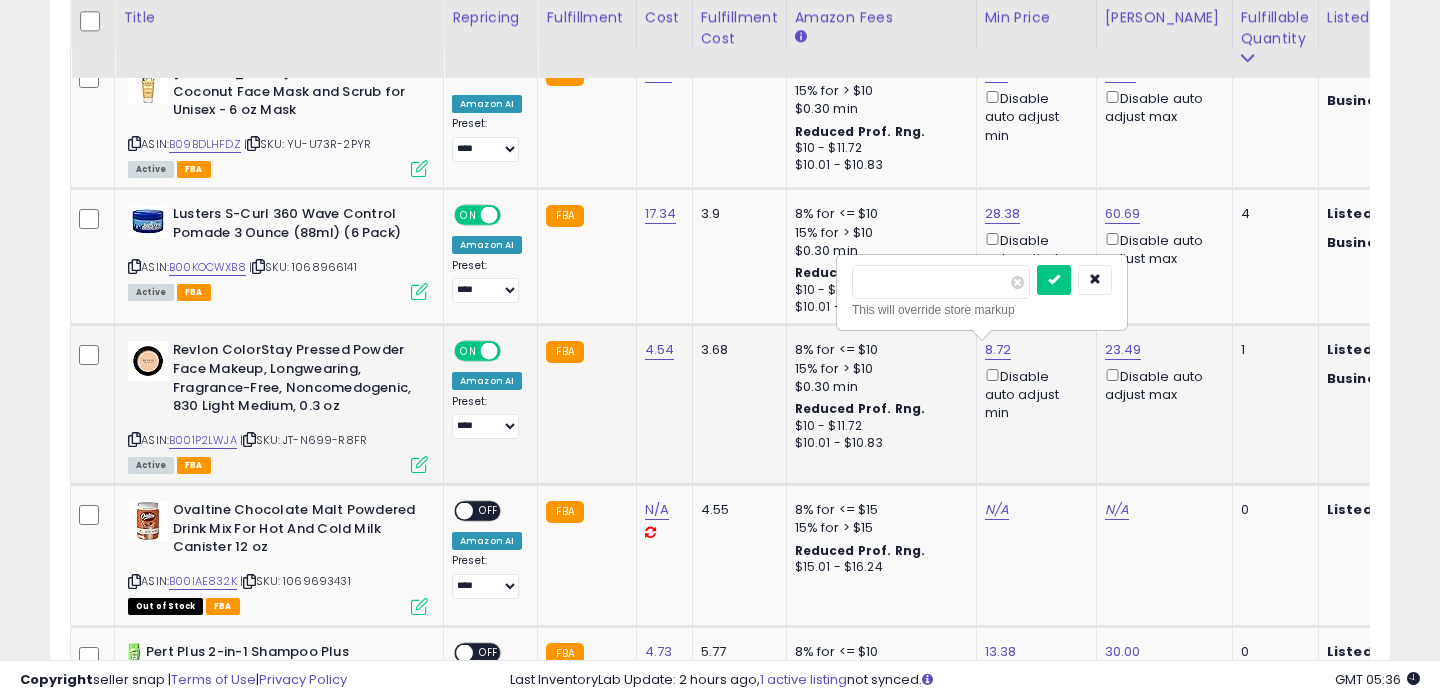 type on "****" 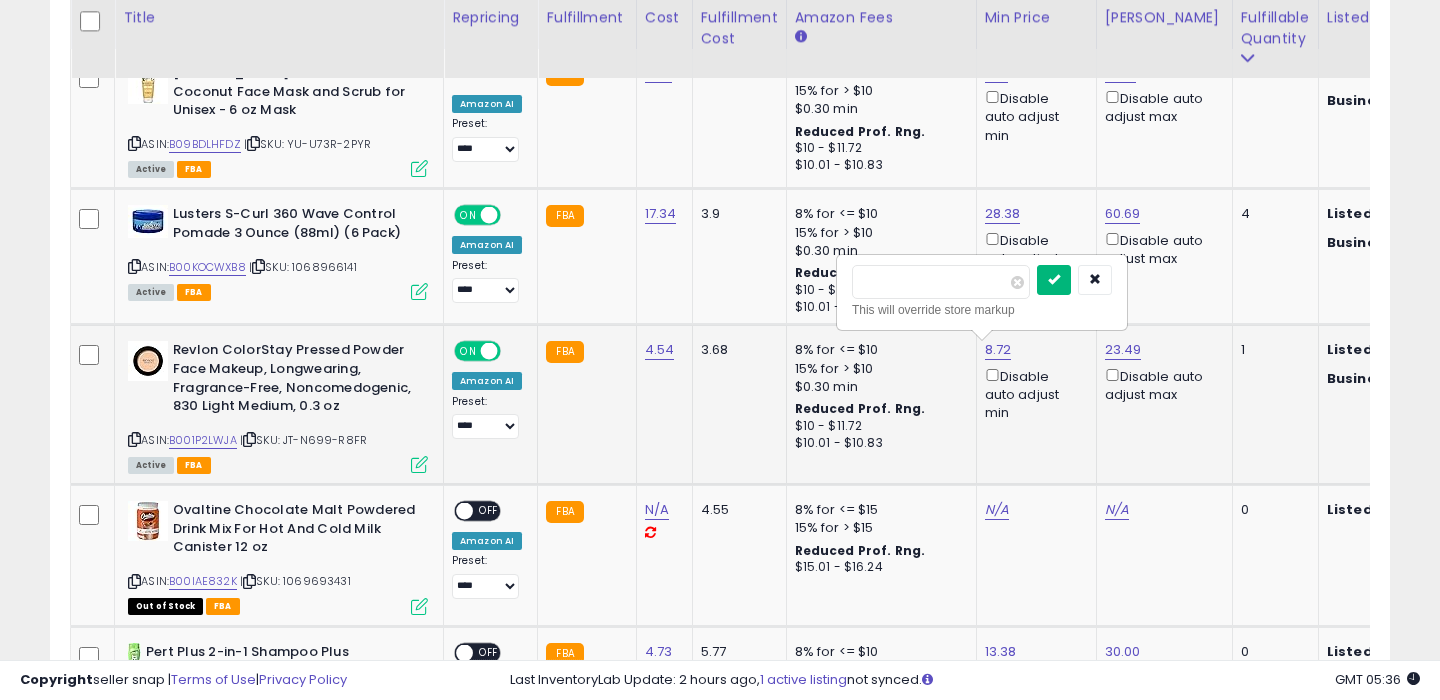 click at bounding box center (1054, 279) 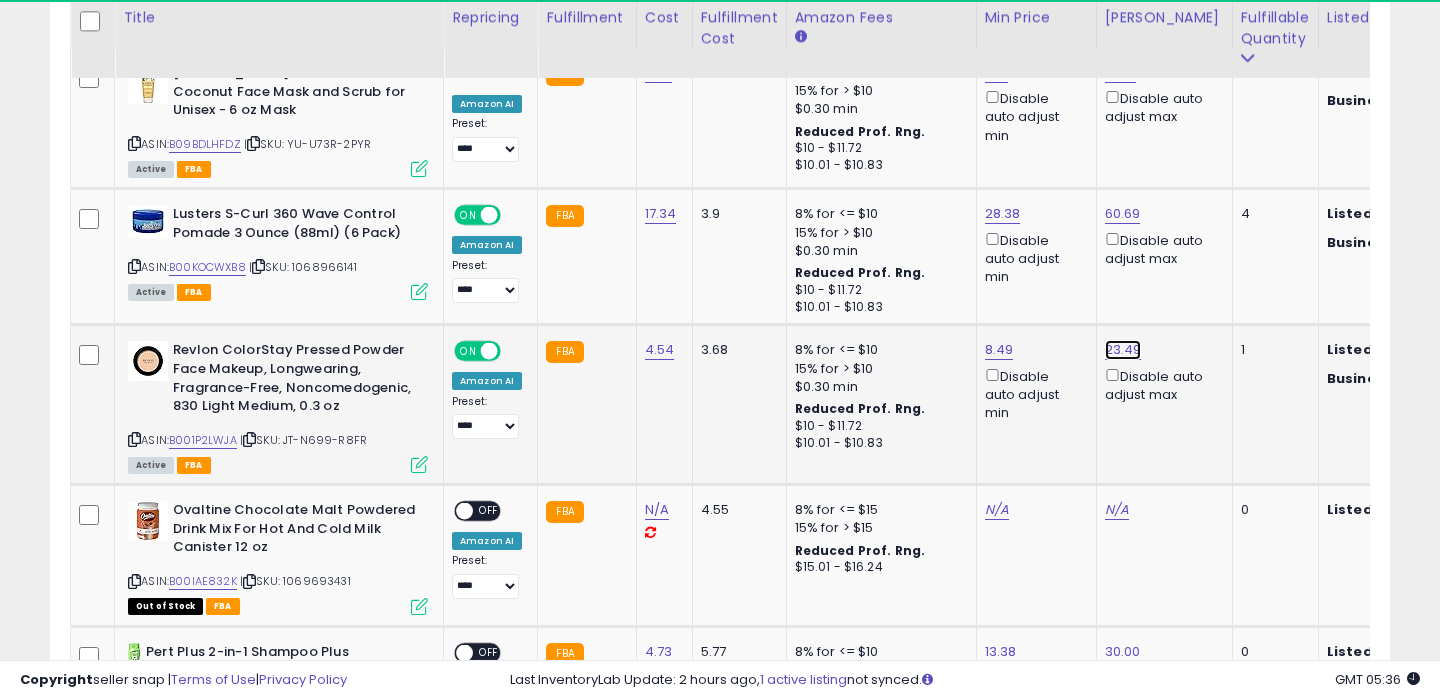 click on "23.49" at bounding box center (1121, 73) 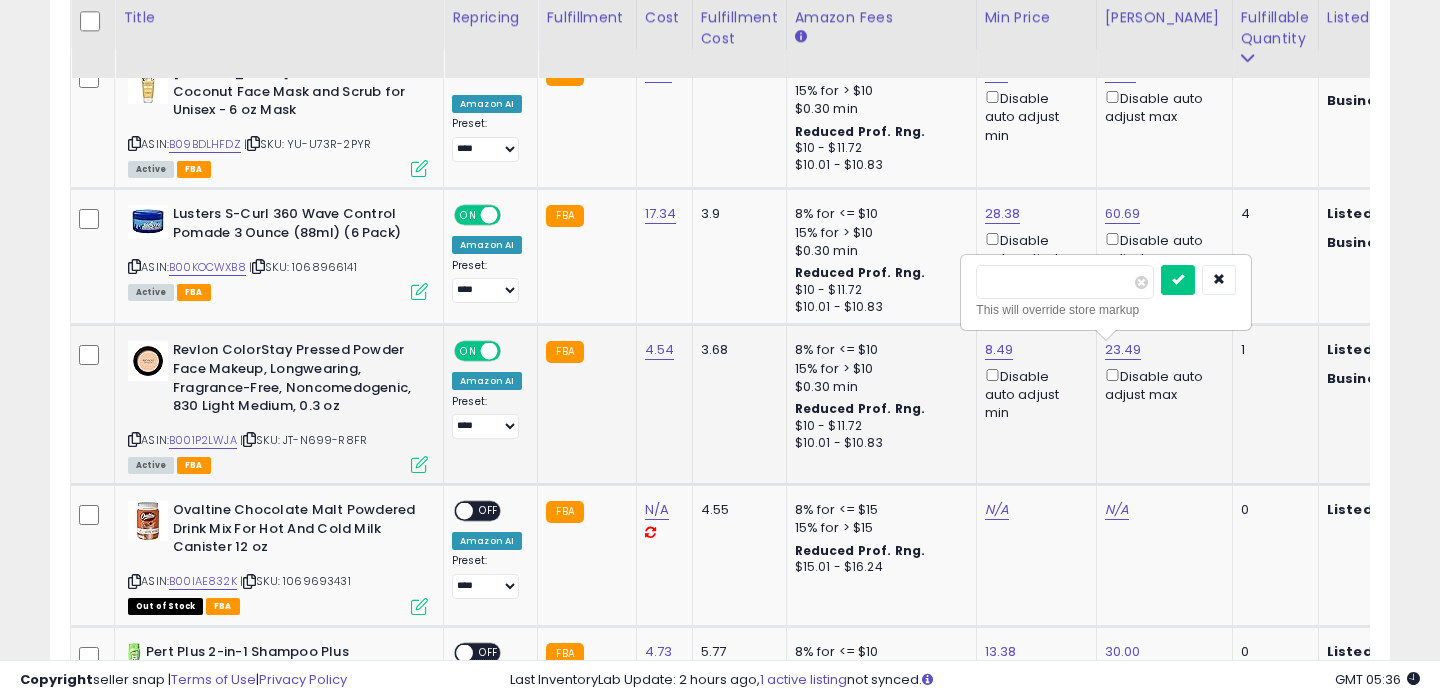 type on "*" 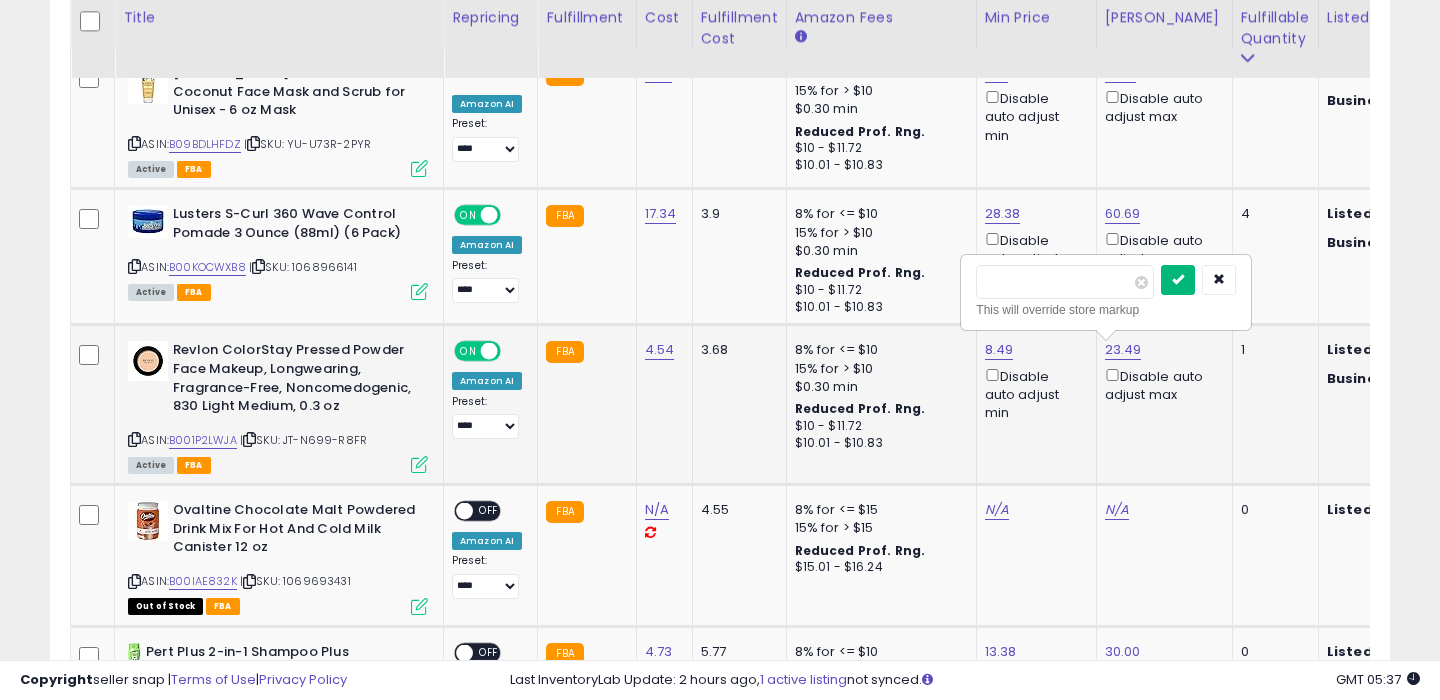 click at bounding box center [1178, 279] 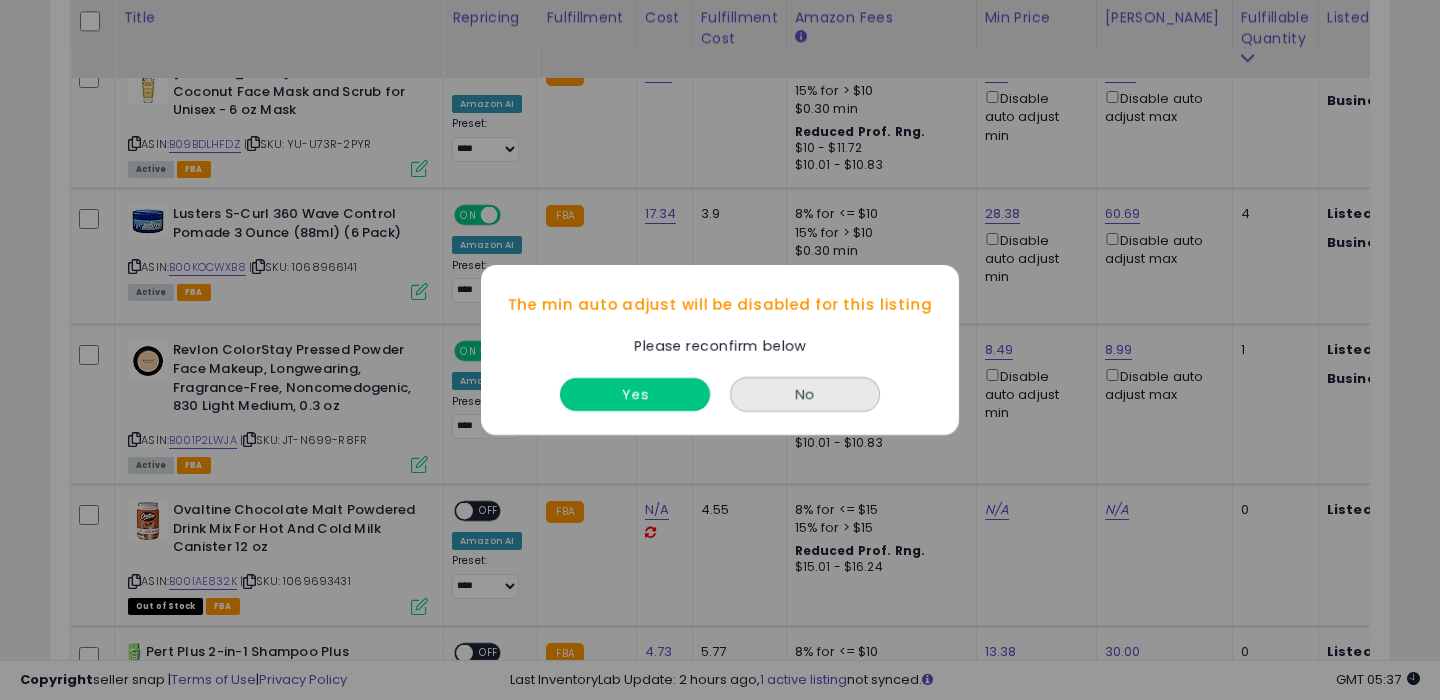 click on "Yes" at bounding box center [635, 394] 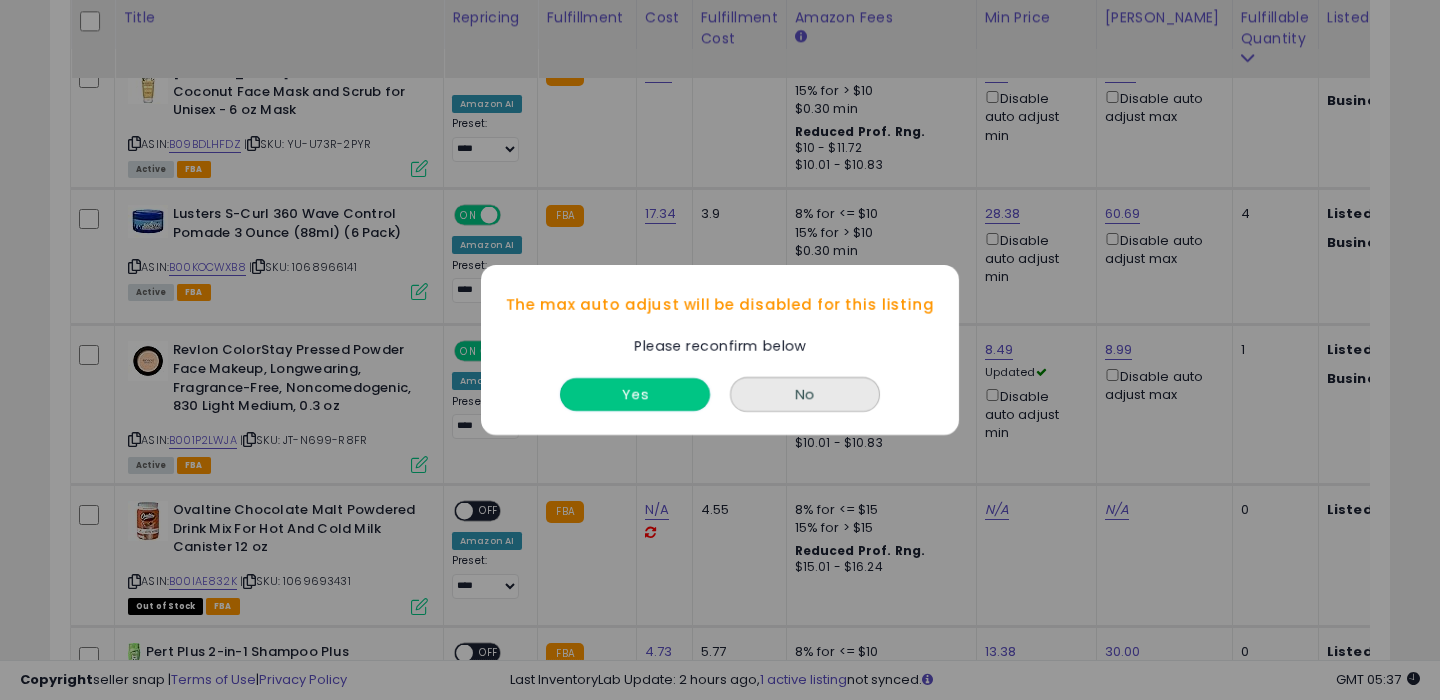 click on "Yes" at bounding box center (635, 394) 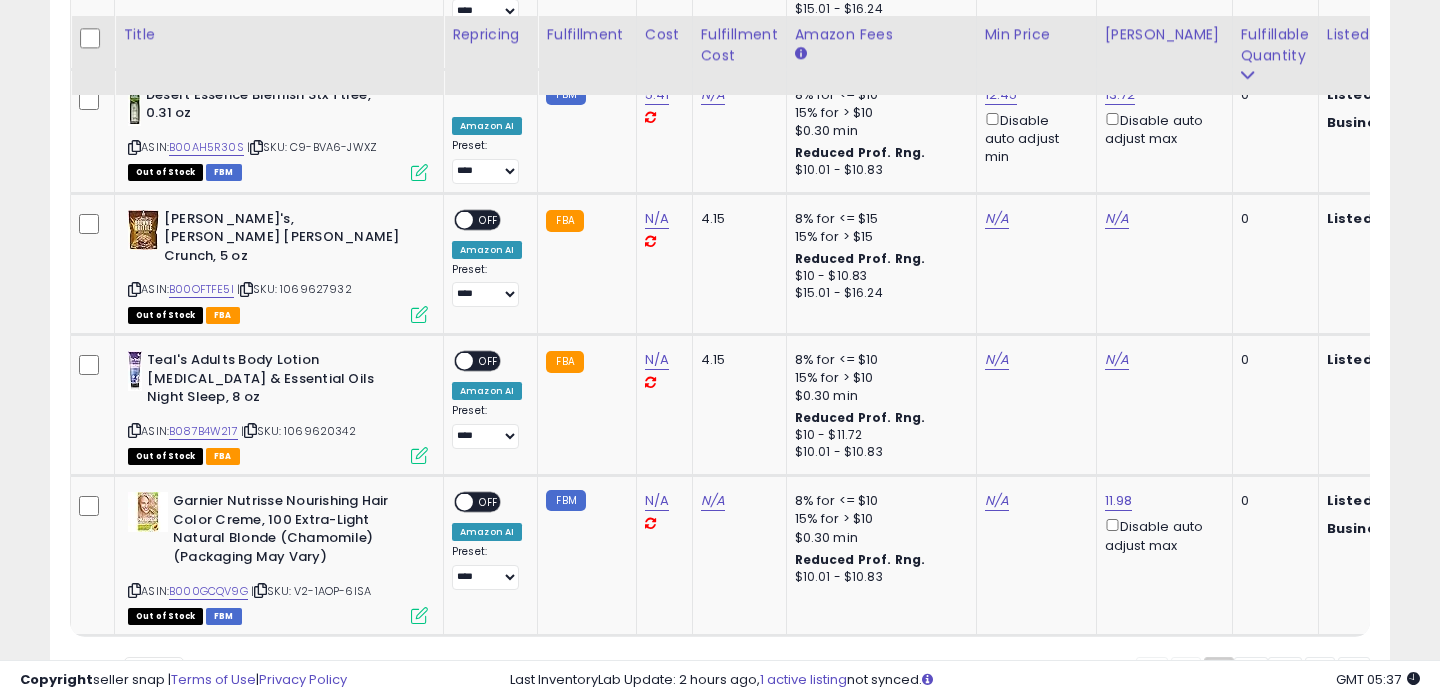 scroll, scrollTop: 3997, scrollLeft: 0, axis: vertical 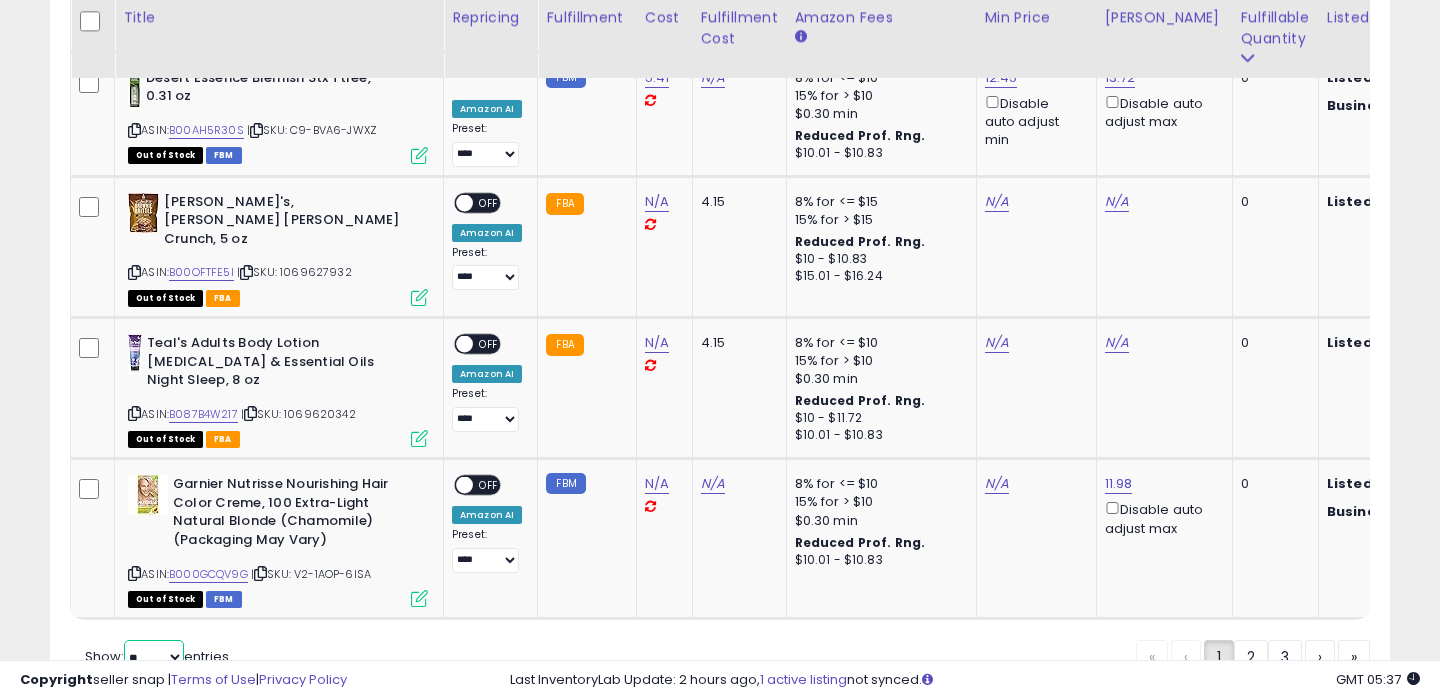 click on "**
**" at bounding box center (154, 657) 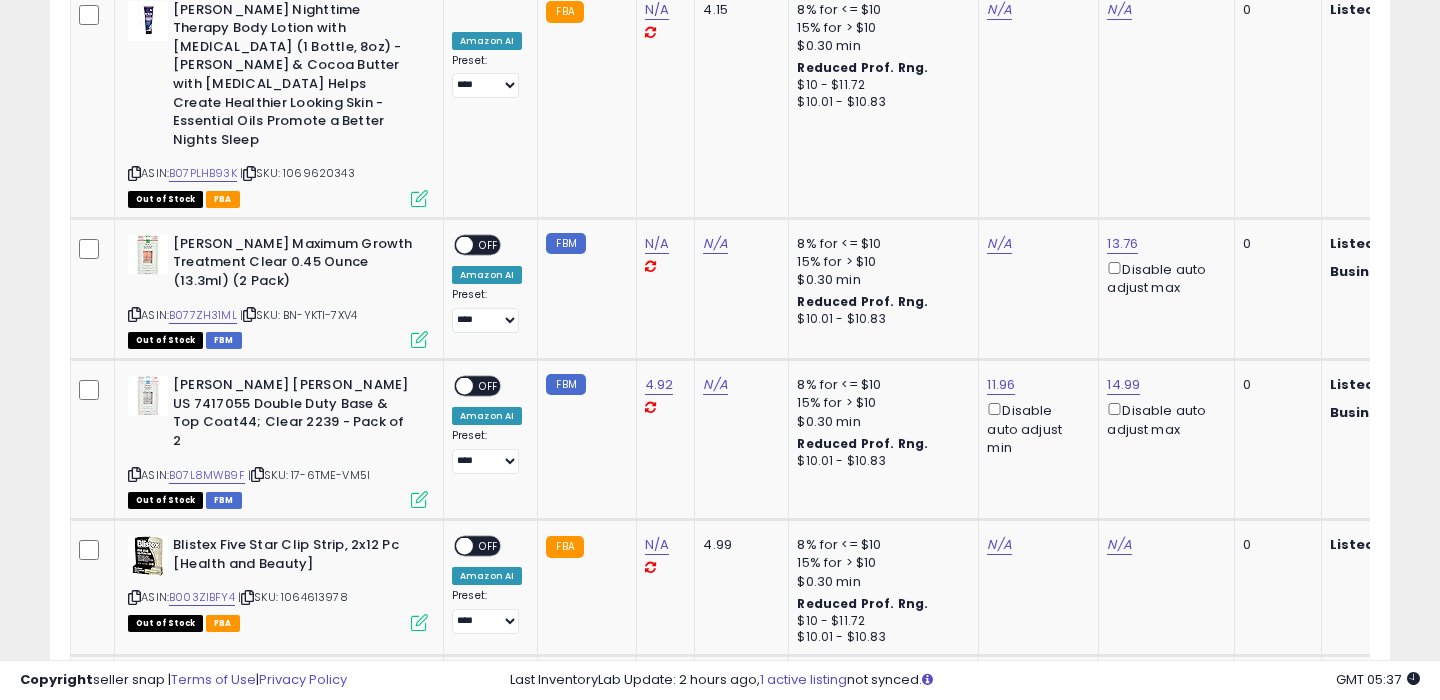 scroll, scrollTop: 7782, scrollLeft: 0, axis: vertical 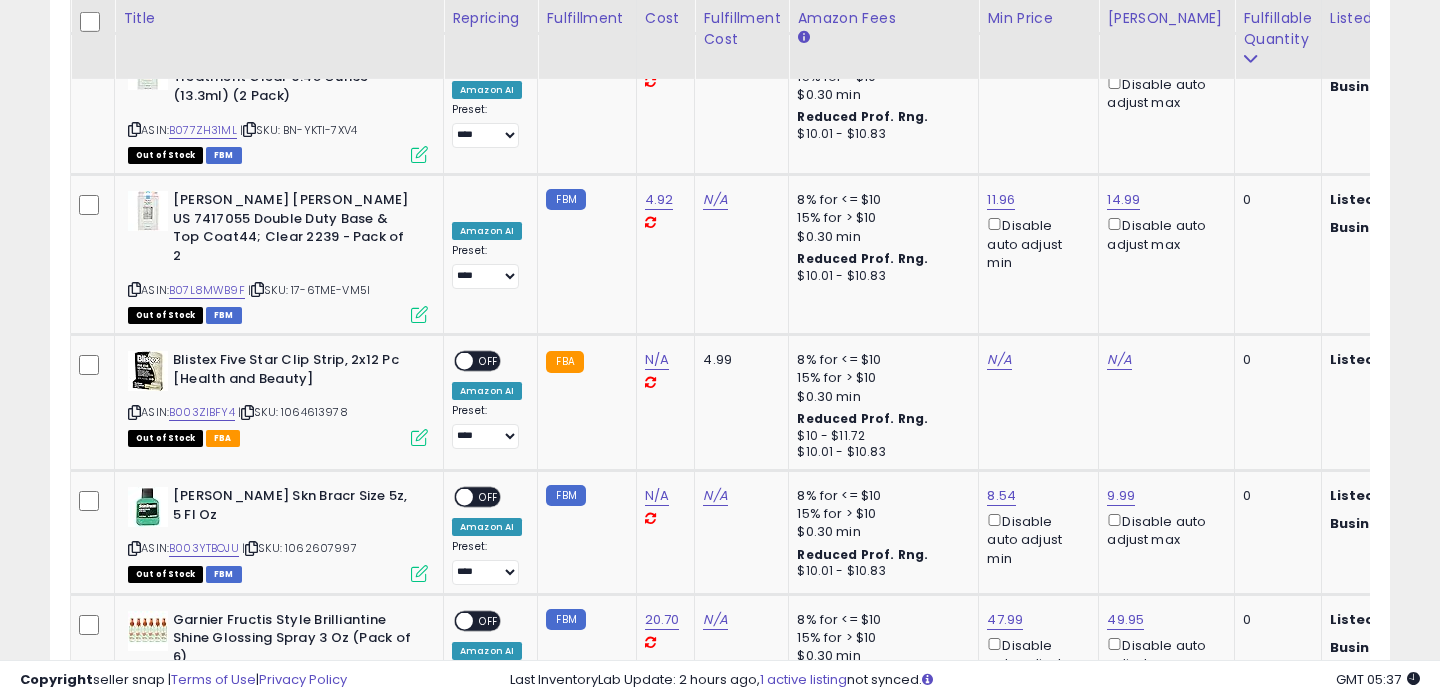click on "›" at bounding box center (1320, 774) 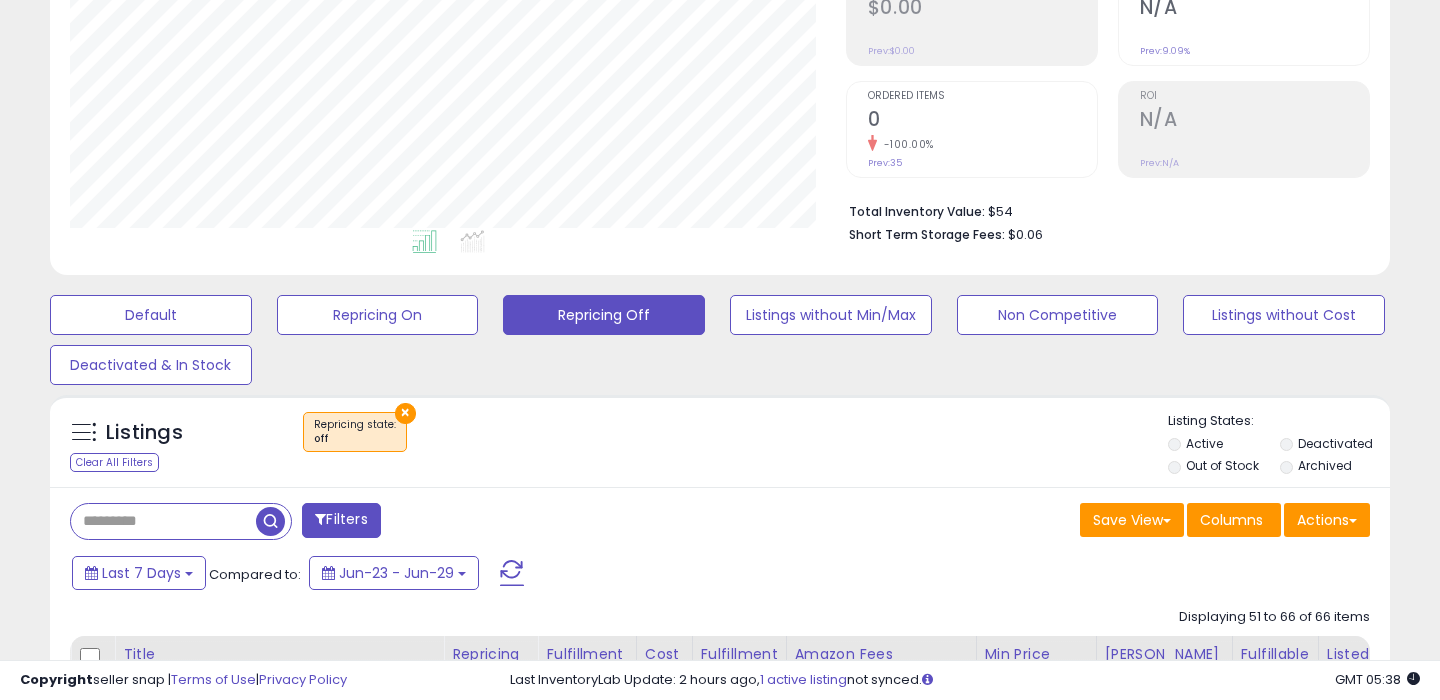 scroll, scrollTop: 0, scrollLeft: 0, axis: both 